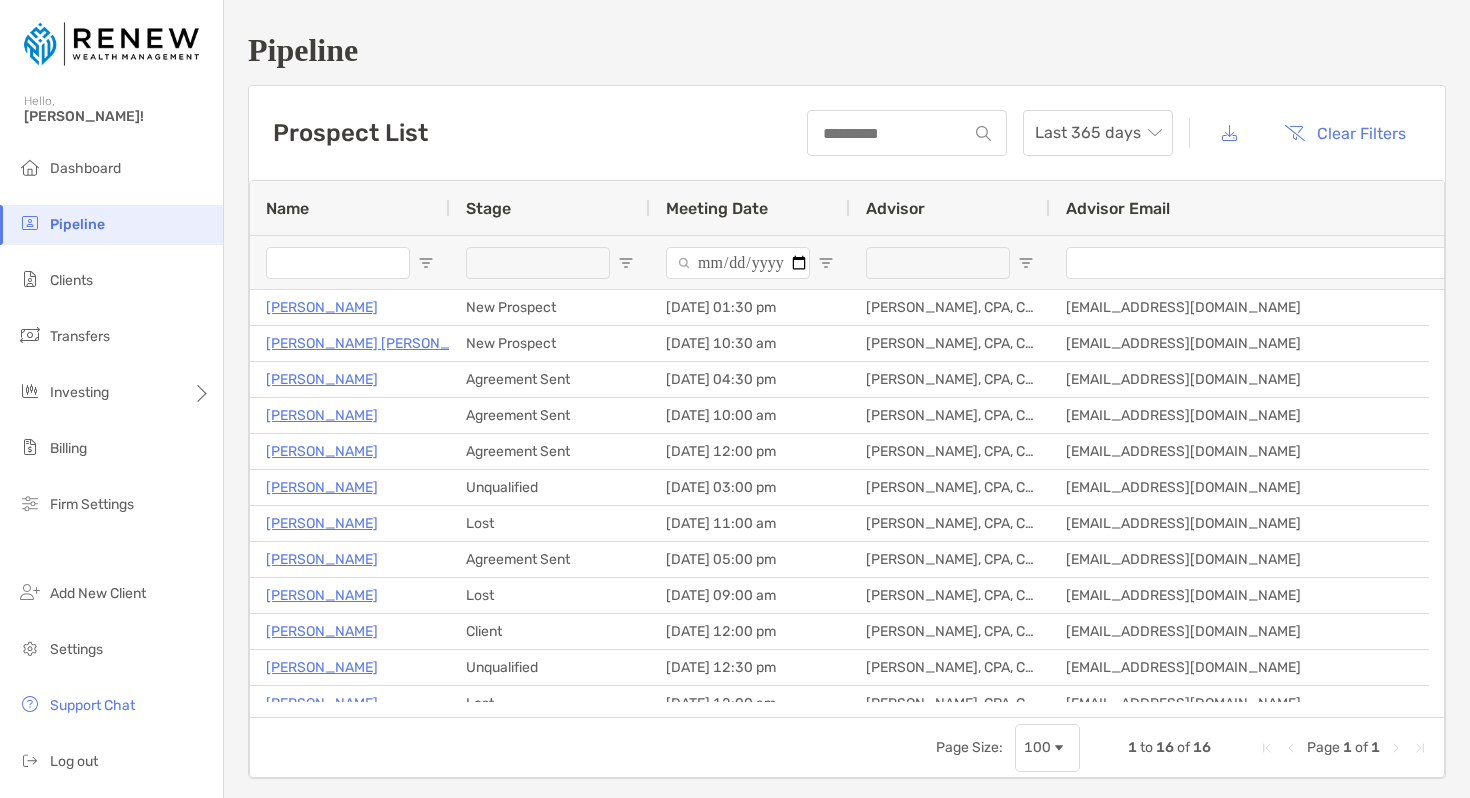 scroll, scrollTop: 0, scrollLeft: 0, axis: both 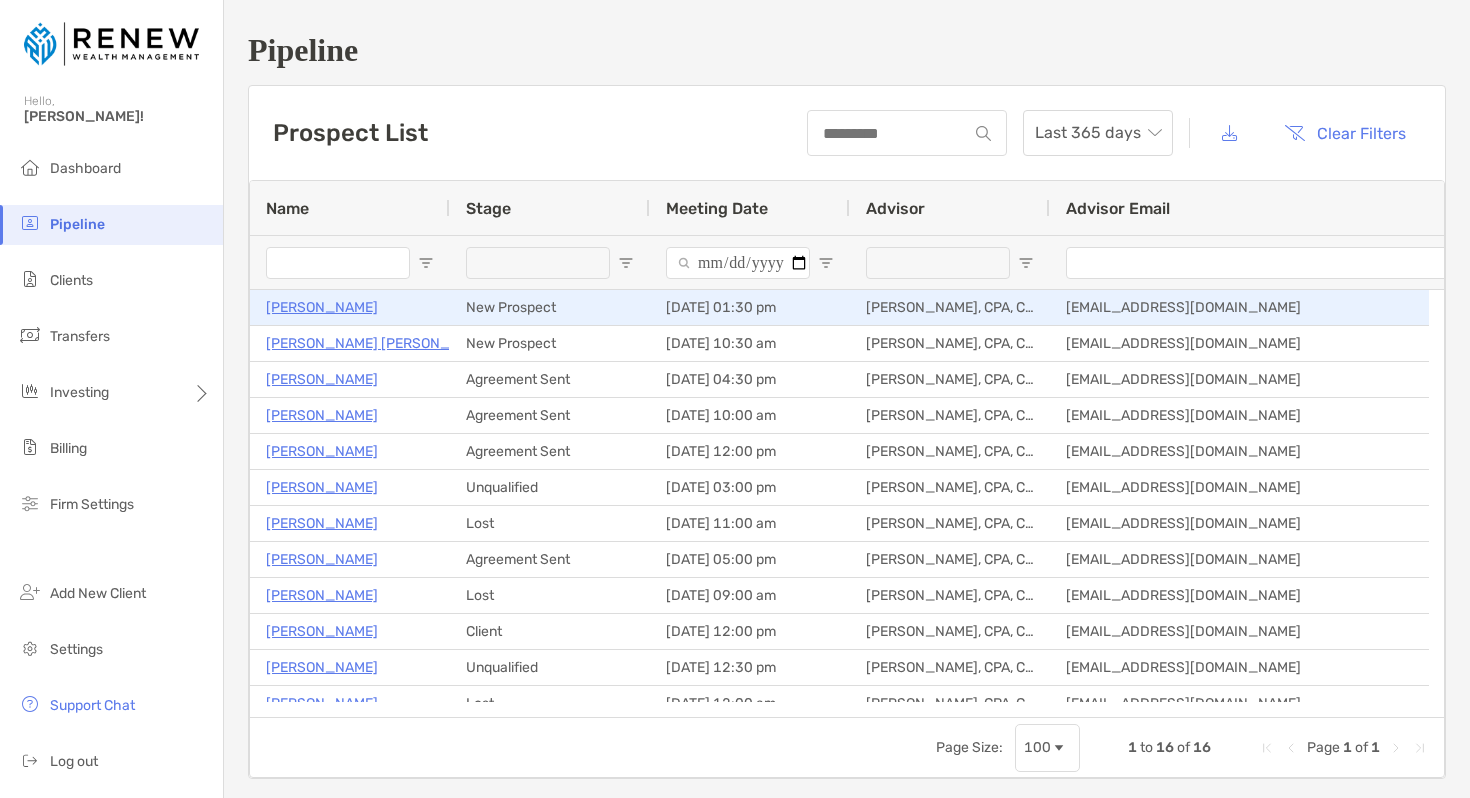 click on "Madeleine Ivey" at bounding box center [322, 307] 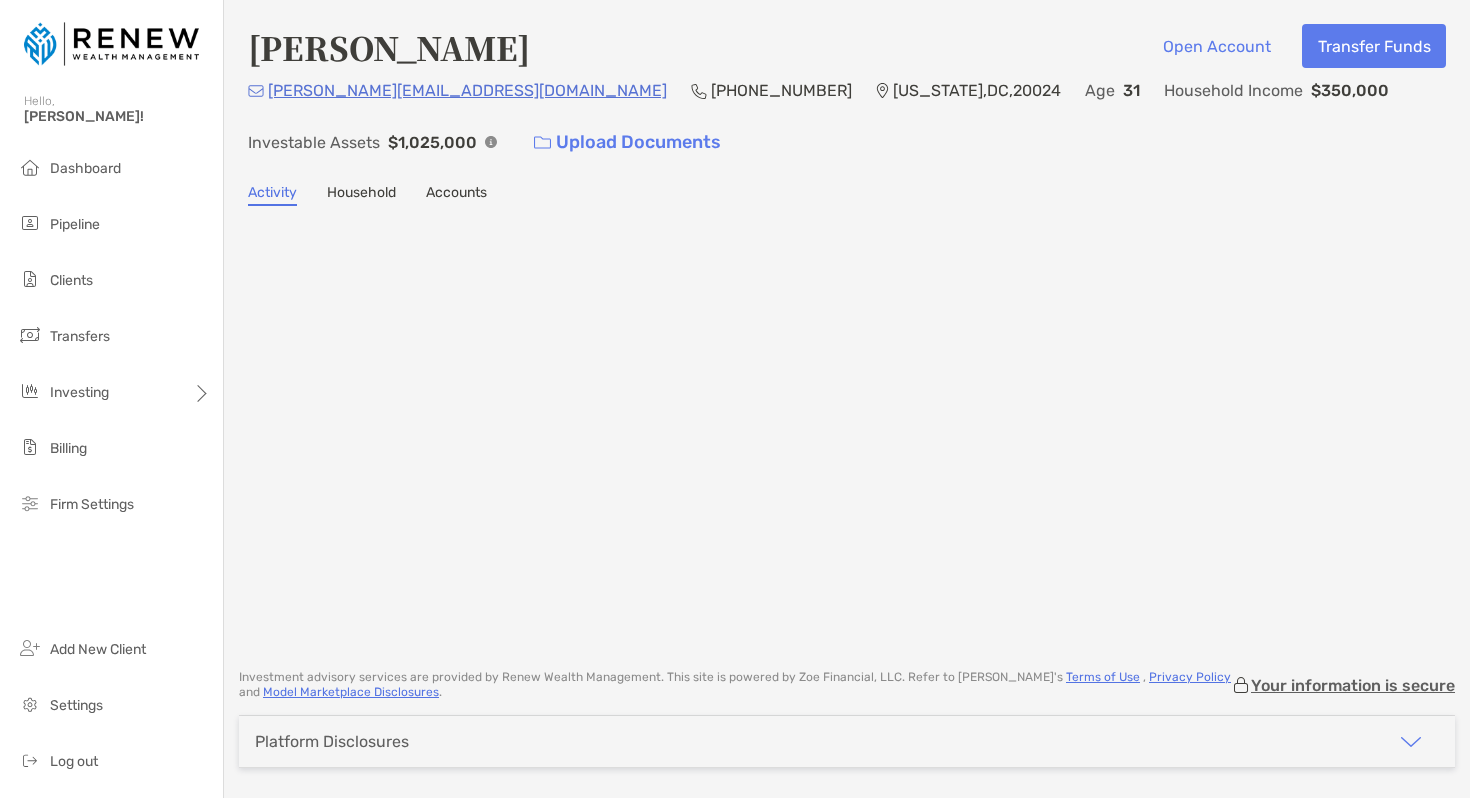scroll, scrollTop: 0, scrollLeft: 0, axis: both 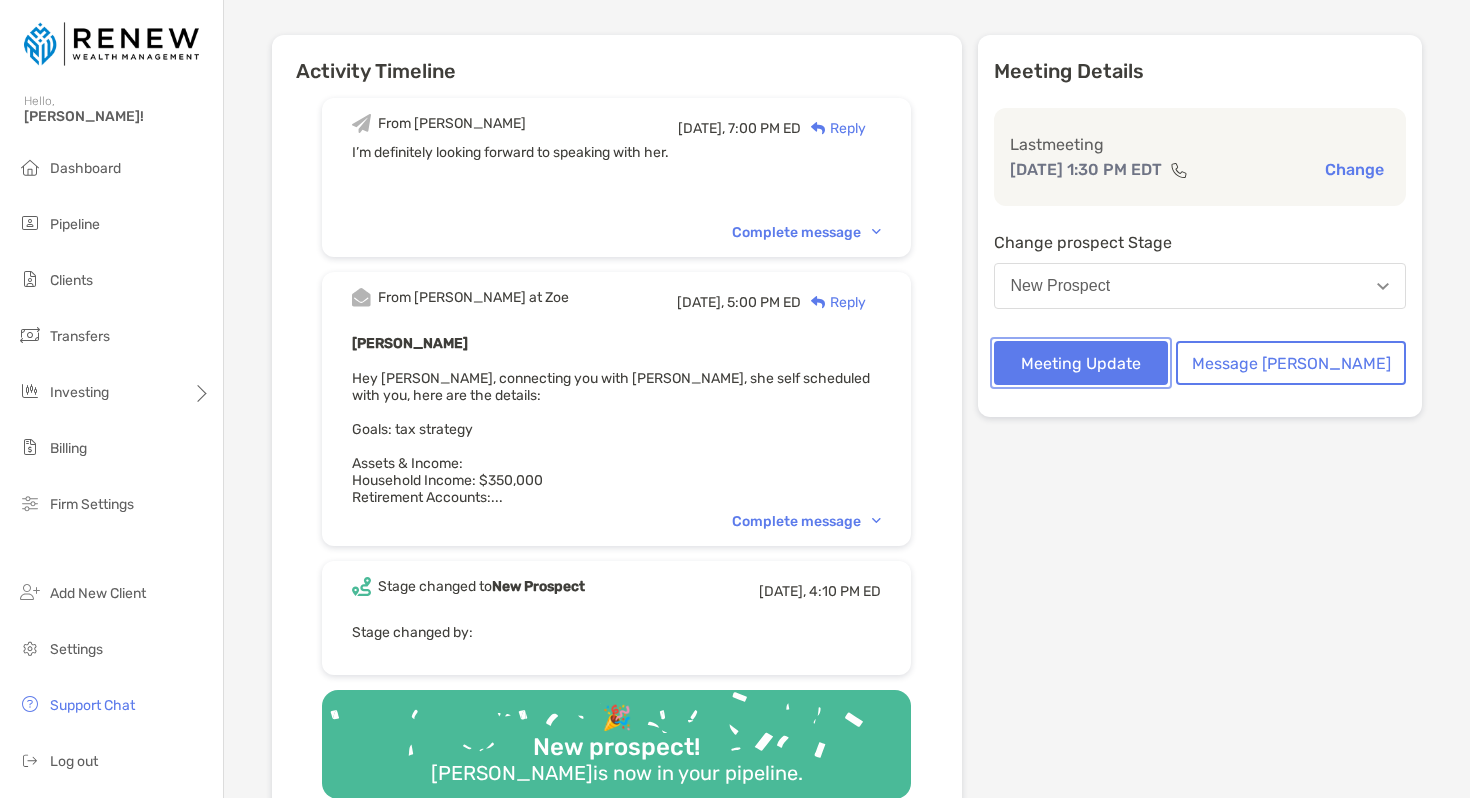 click on "Meeting Update" at bounding box center (1081, 363) 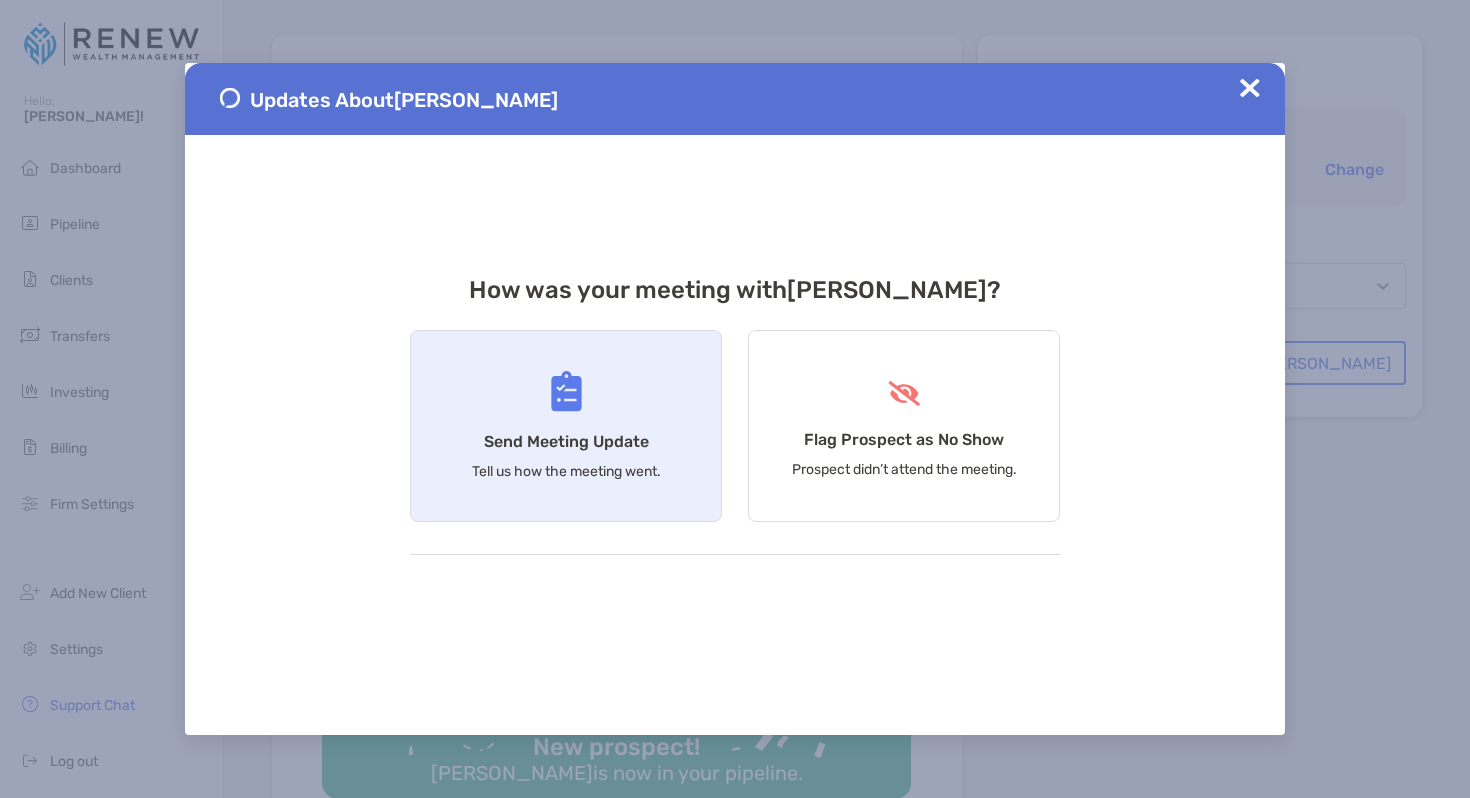 click on "Send Meeting Update Tell us how the meeting went." at bounding box center [566, 426] 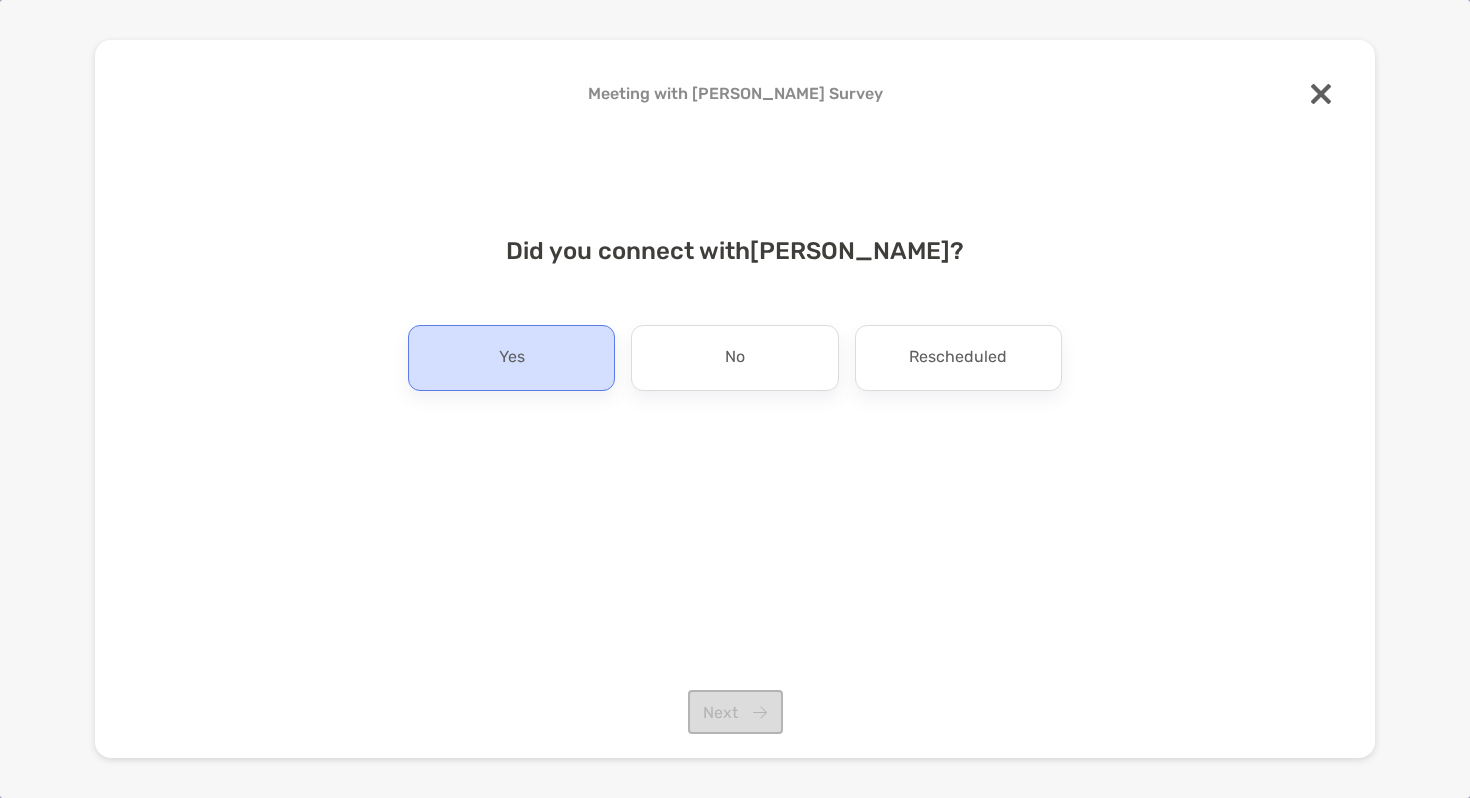 click on "Yes" at bounding box center (511, 358) 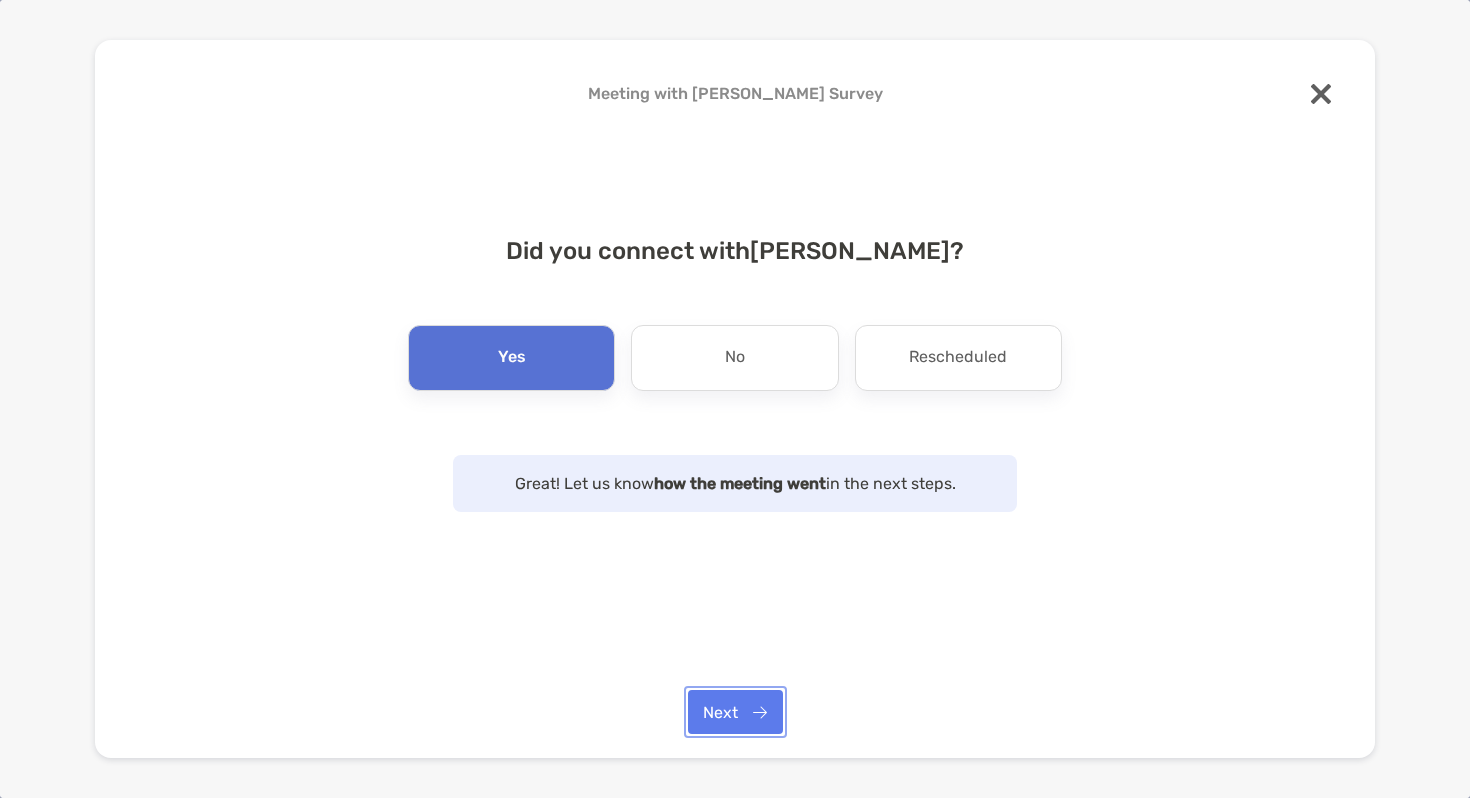 click on "Next" at bounding box center [735, 712] 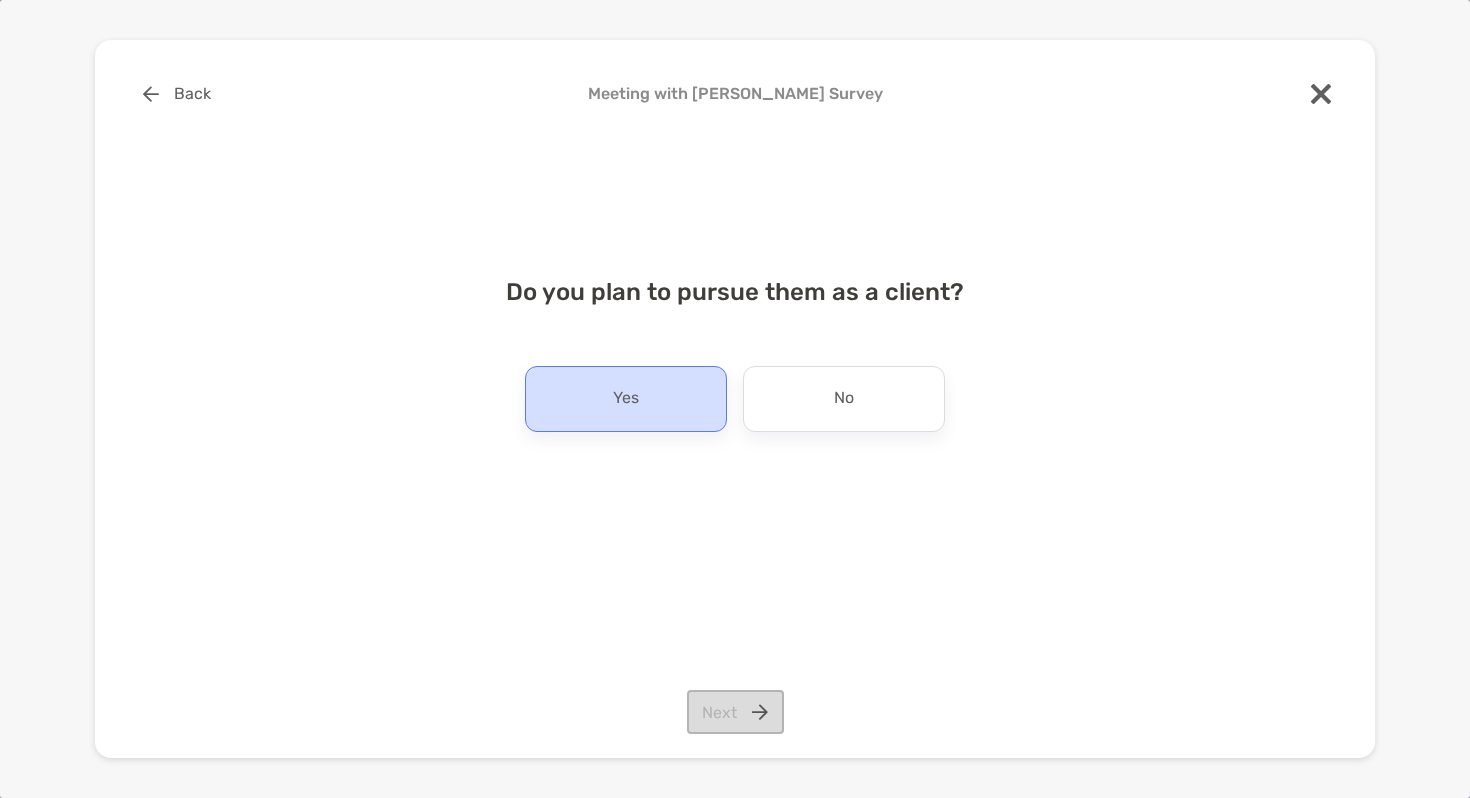 click on "Yes" at bounding box center (626, 399) 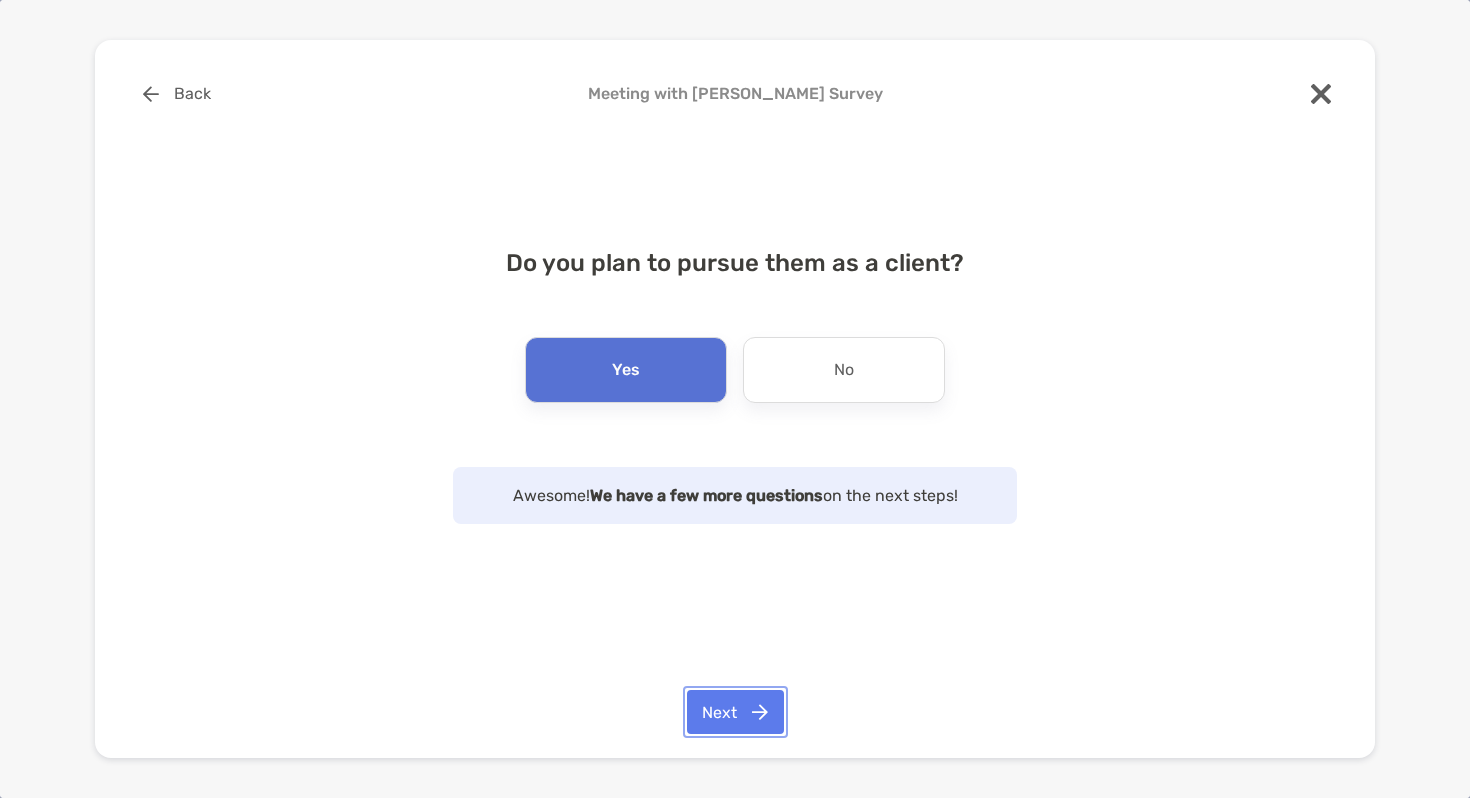 click on "Next" at bounding box center (735, 712) 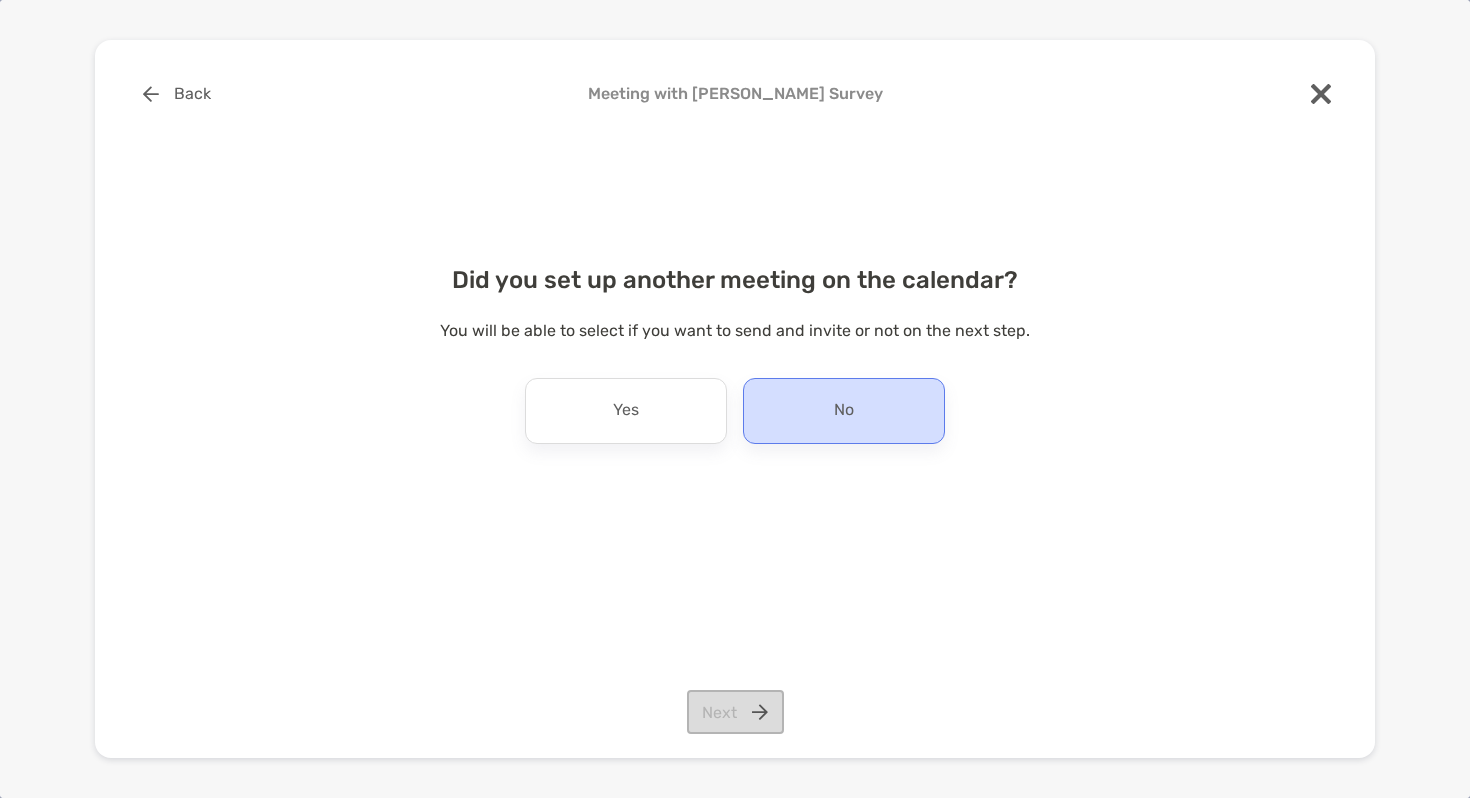 click on "No" at bounding box center [844, 411] 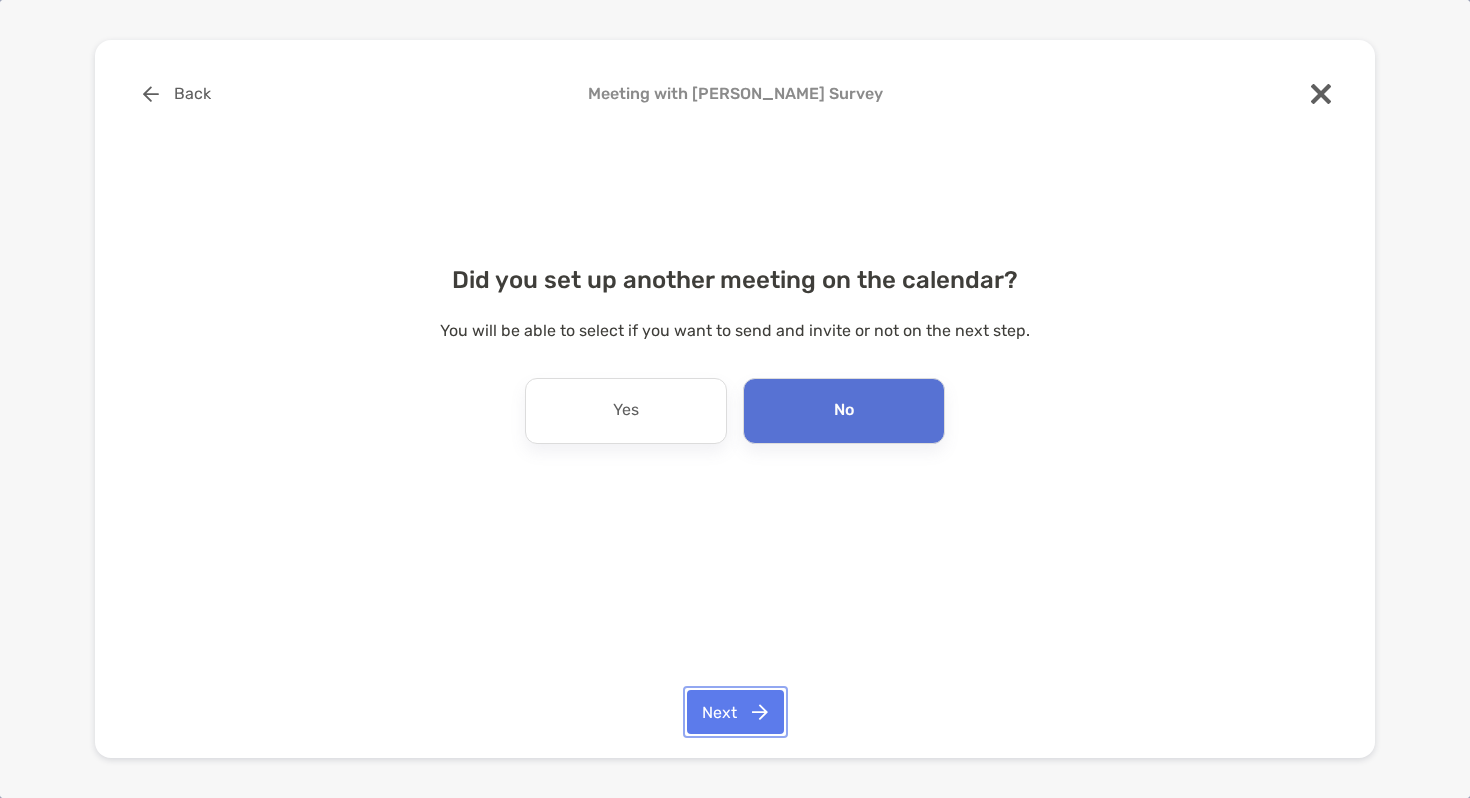 click on "Next" at bounding box center [735, 712] 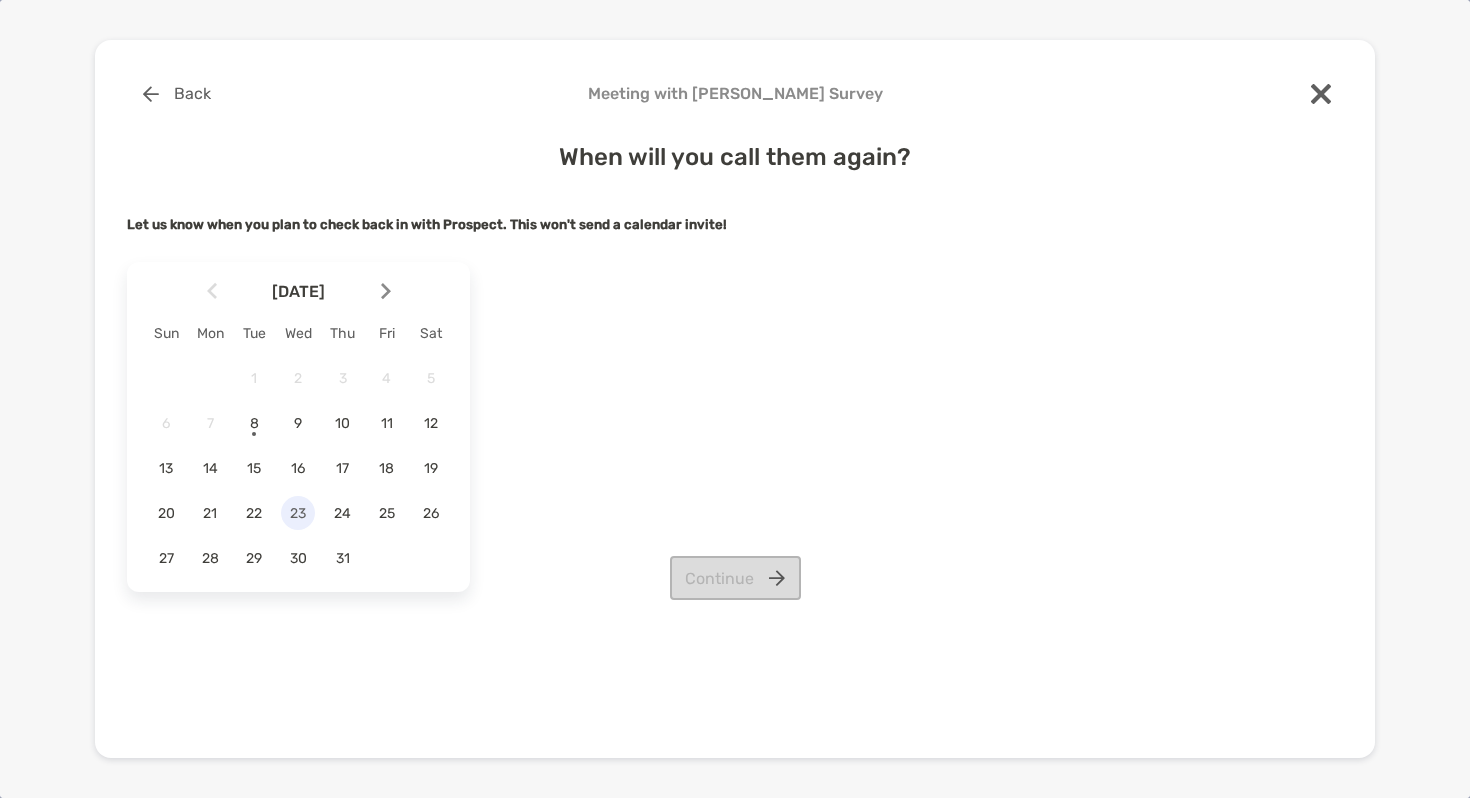 click on "23" at bounding box center [298, 513] 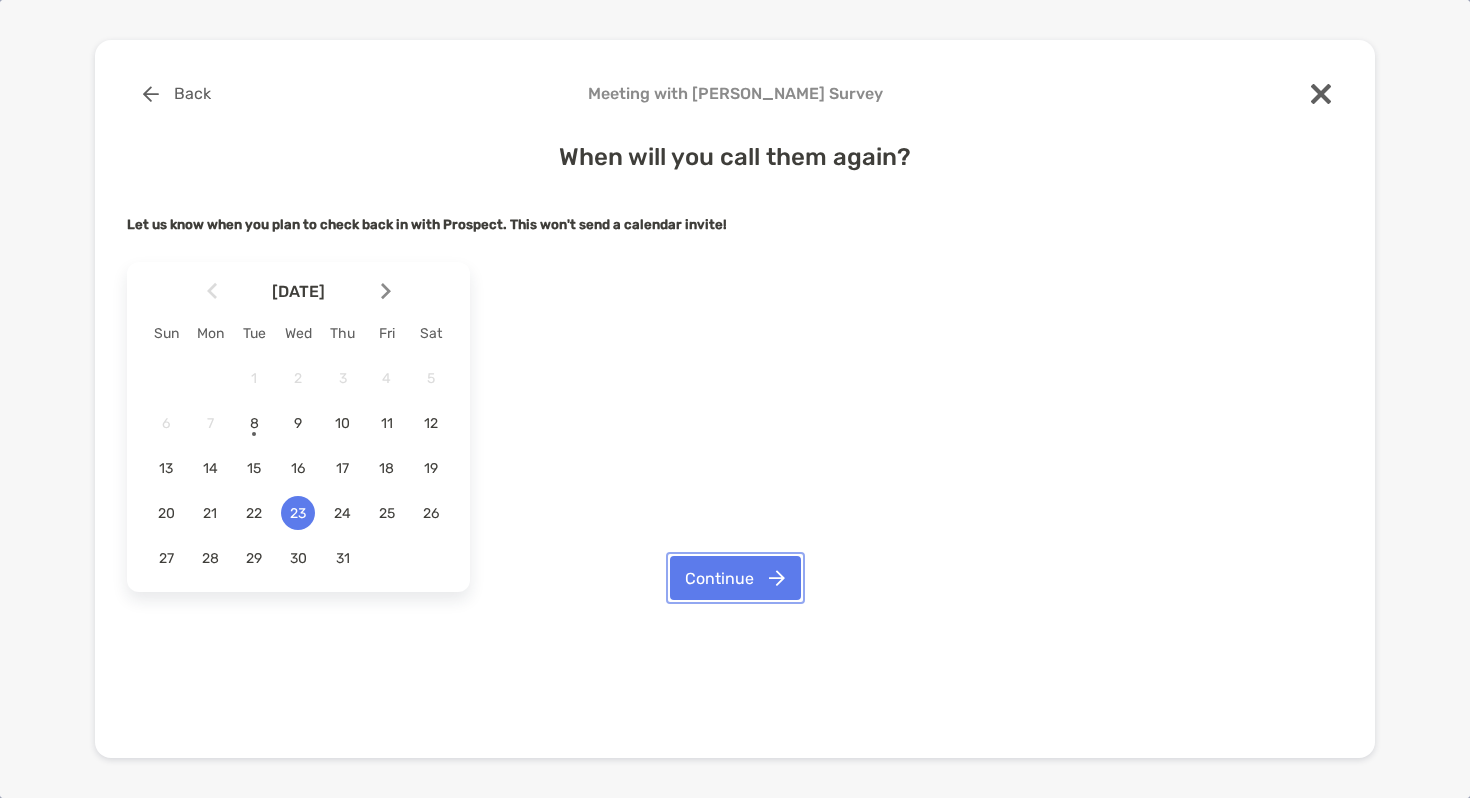click on "Continue" at bounding box center (735, 578) 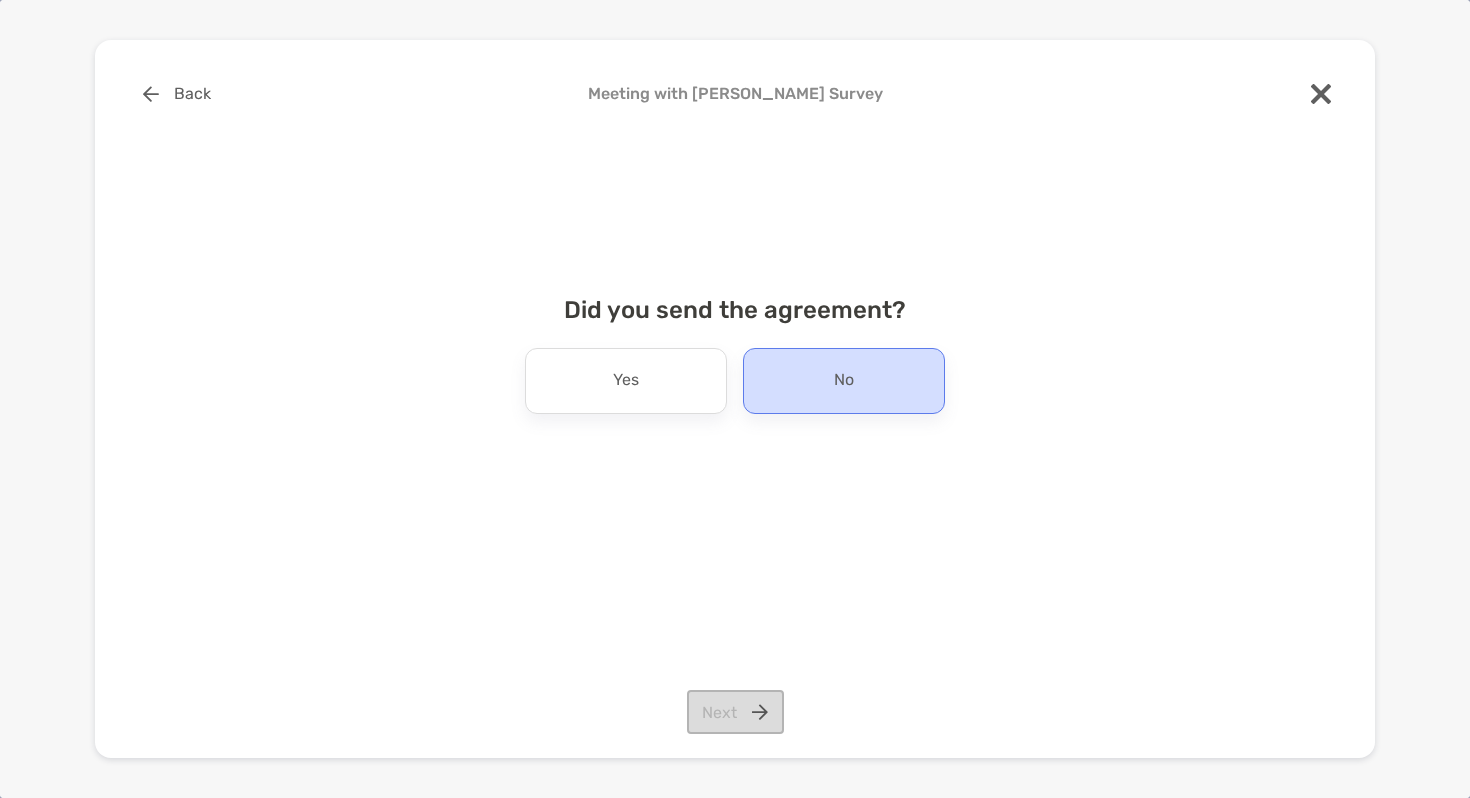 click on "No" at bounding box center [844, 381] 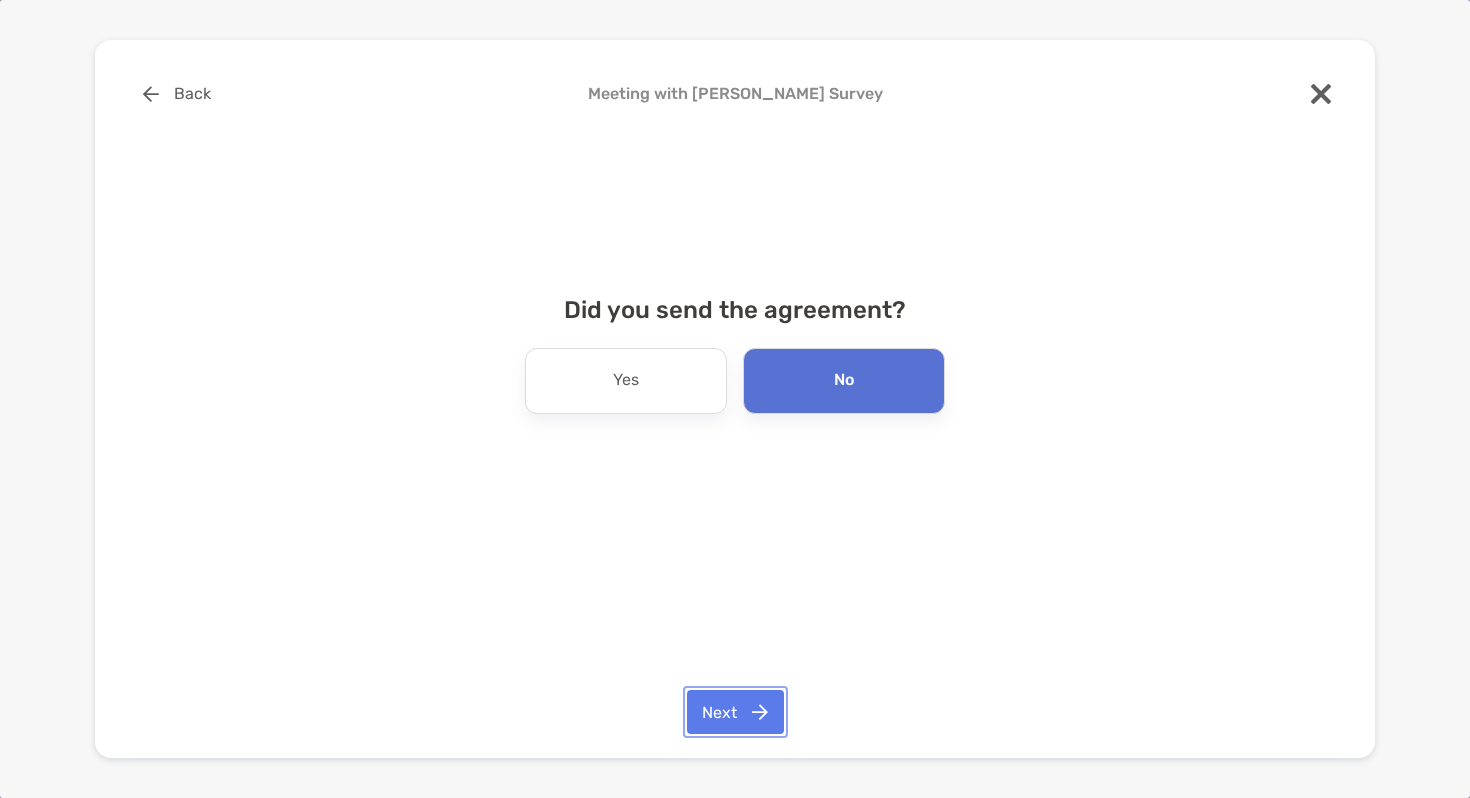 click on "Next" at bounding box center [735, 712] 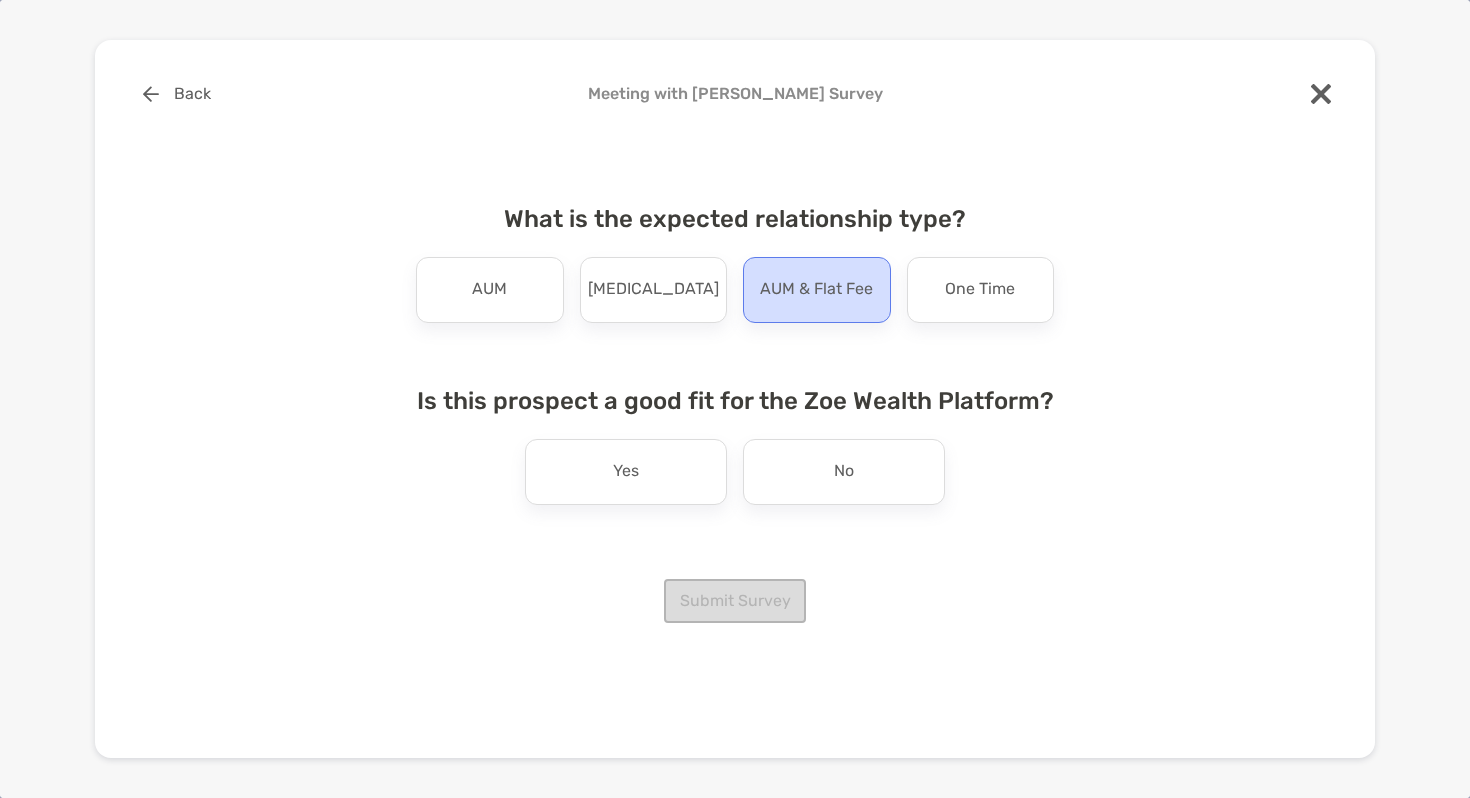 click on "AUM & Flat Fee" at bounding box center [816, 290] 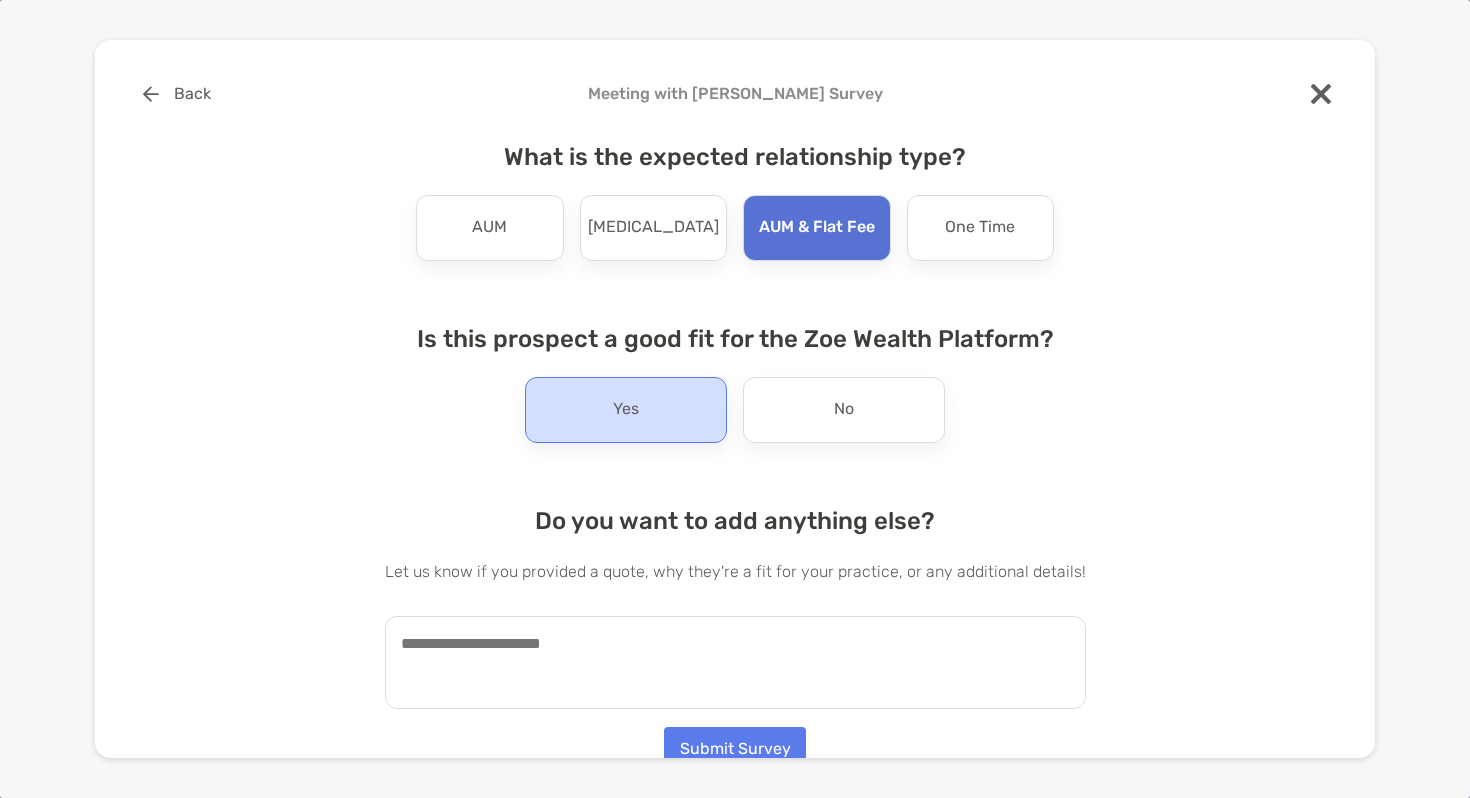 click on "Yes" at bounding box center (626, 410) 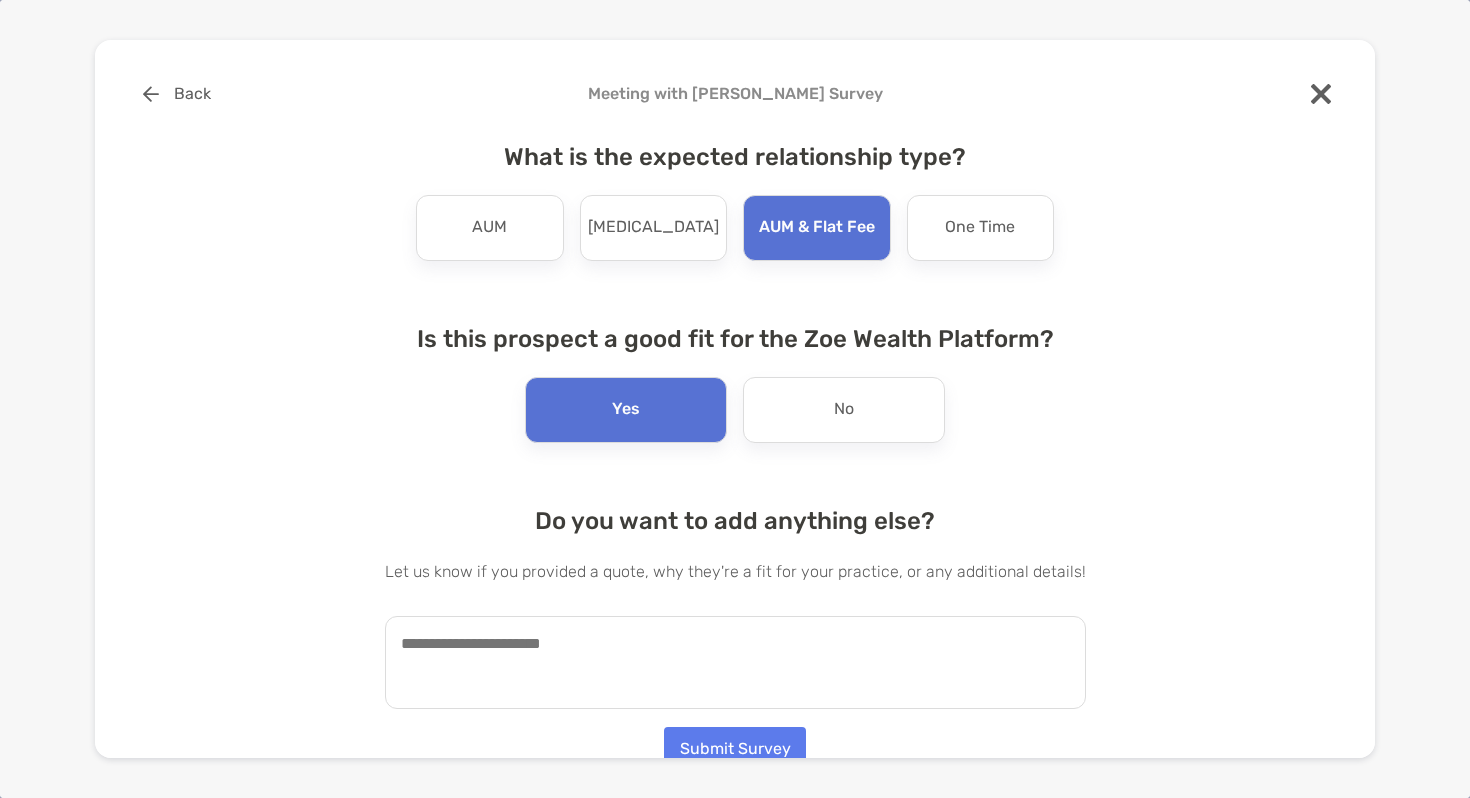 scroll, scrollTop: 14, scrollLeft: 0, axis: vertical 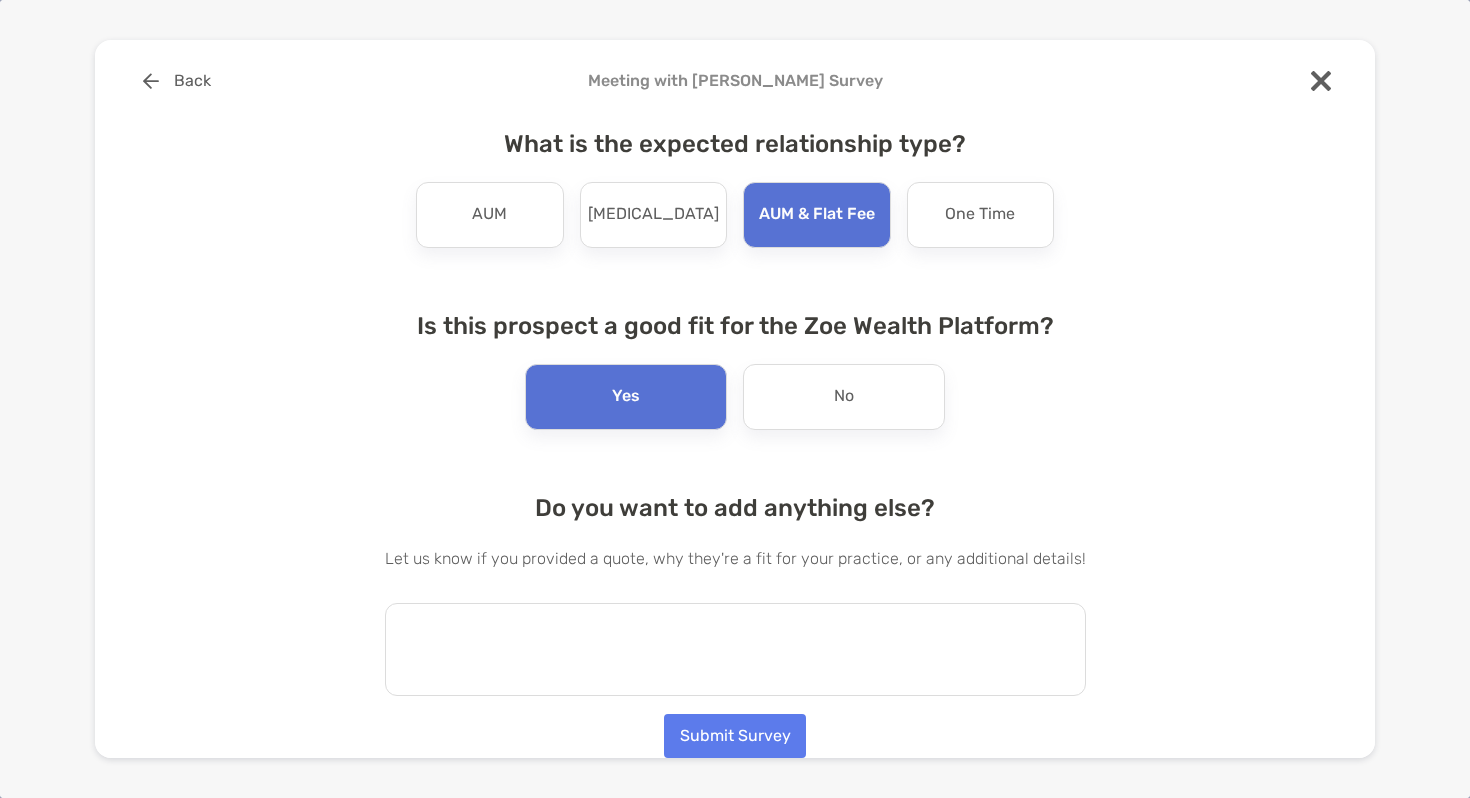click at bounding box center [735, 649] 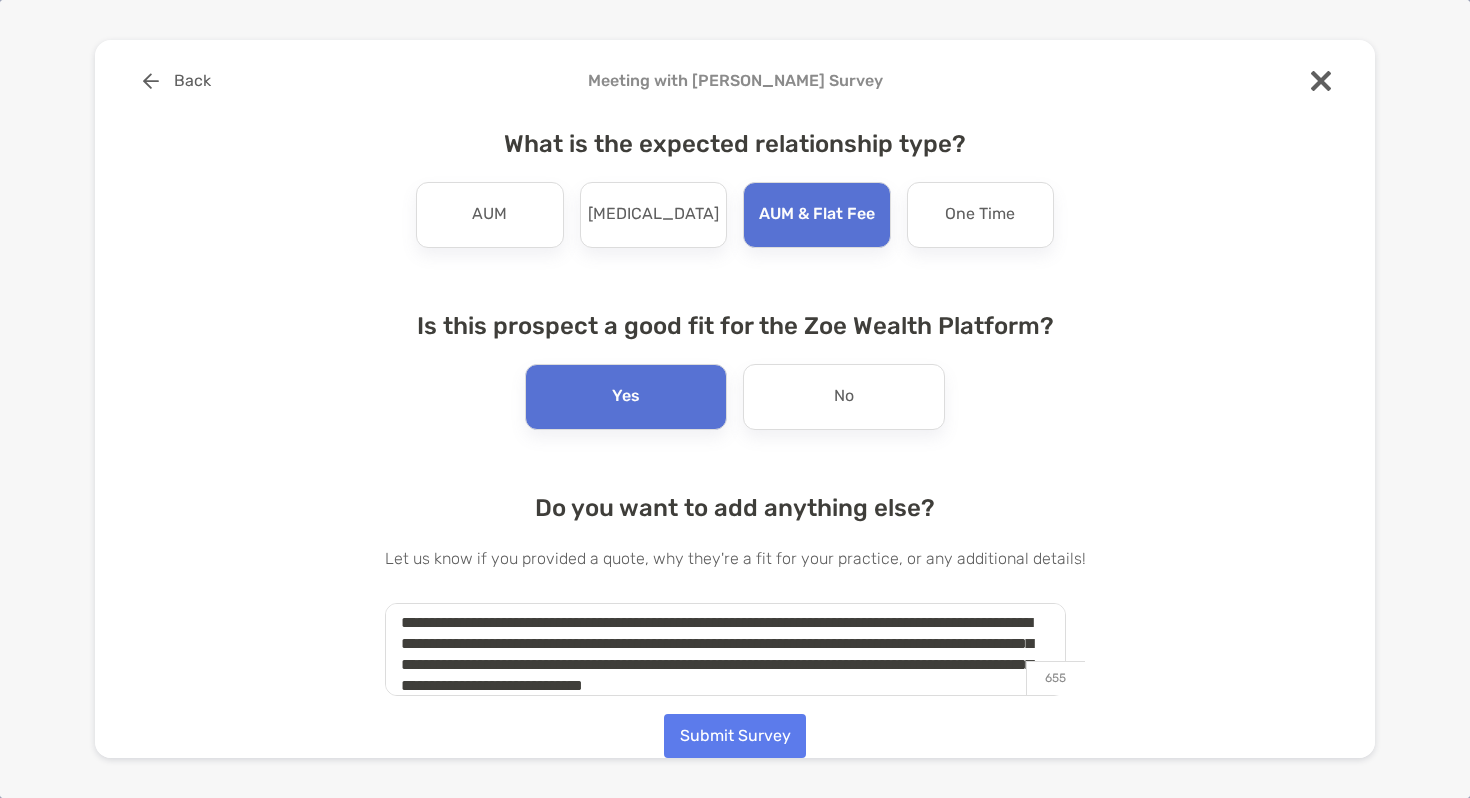 scroll, scrollTop: 29, scrollLeft: 0, axis: vertical 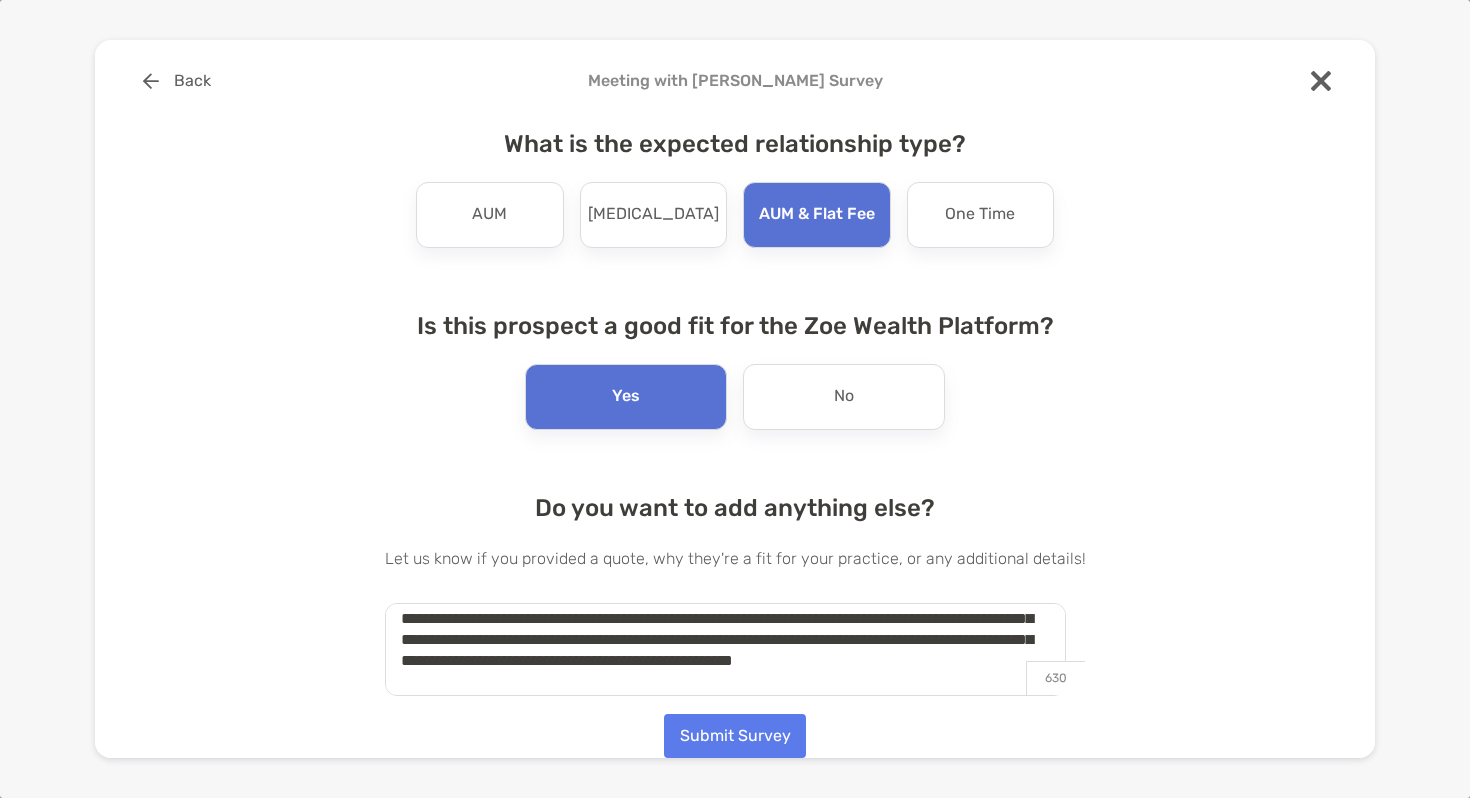click on "**********" at bounding box center [725, 649] 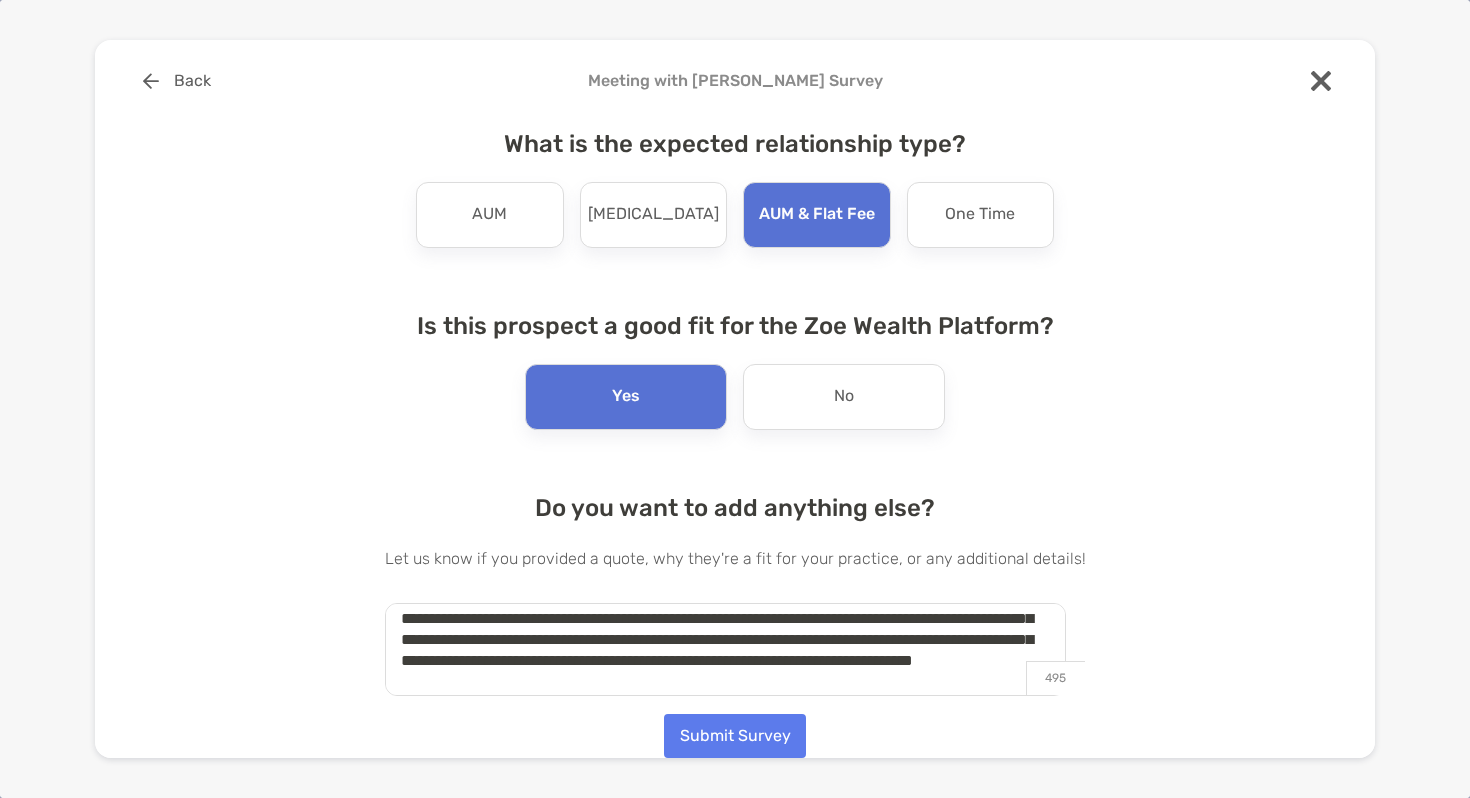 click on "********" at bounding box center [0, 0] 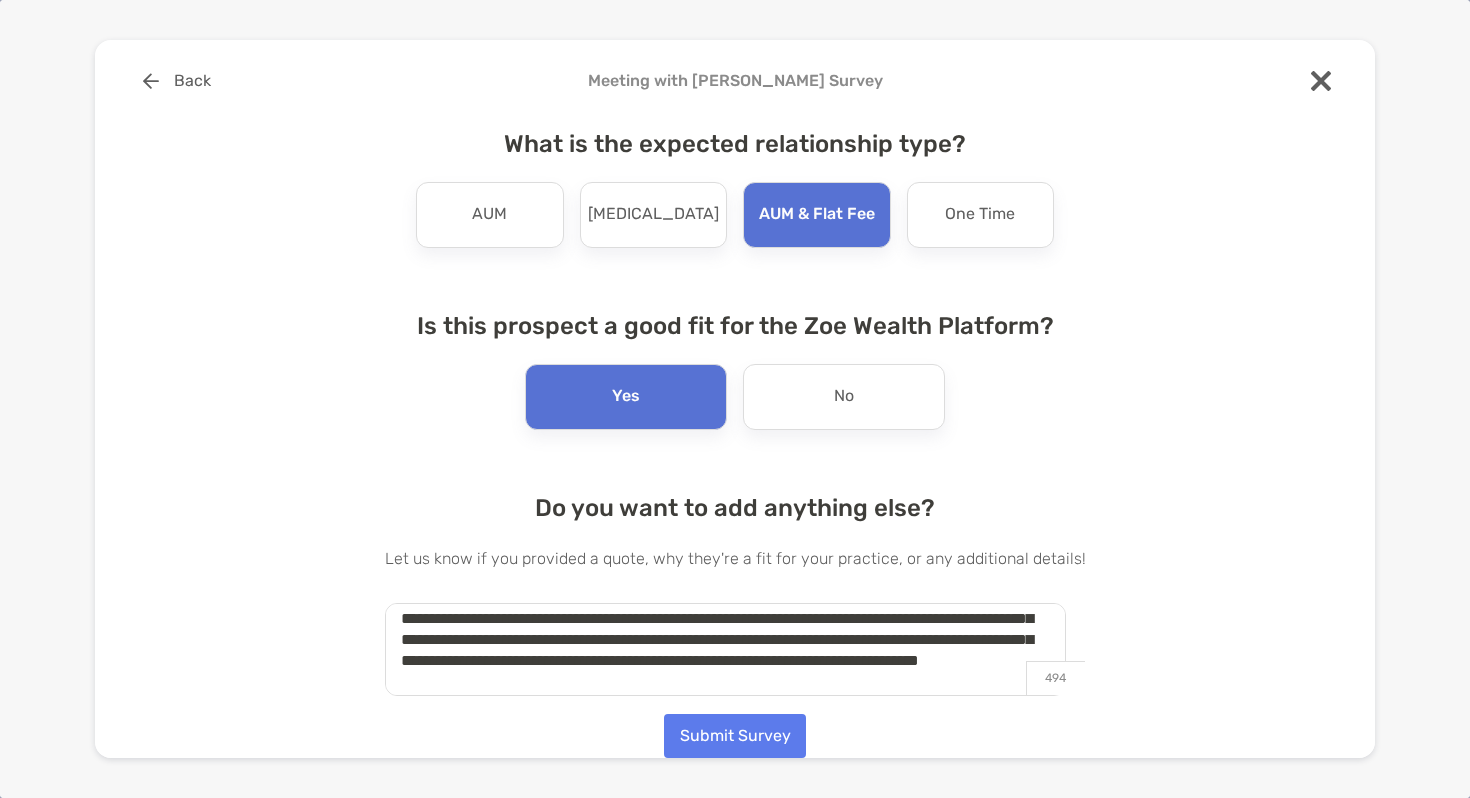 click on "**********" at bounding box center (725, 649) 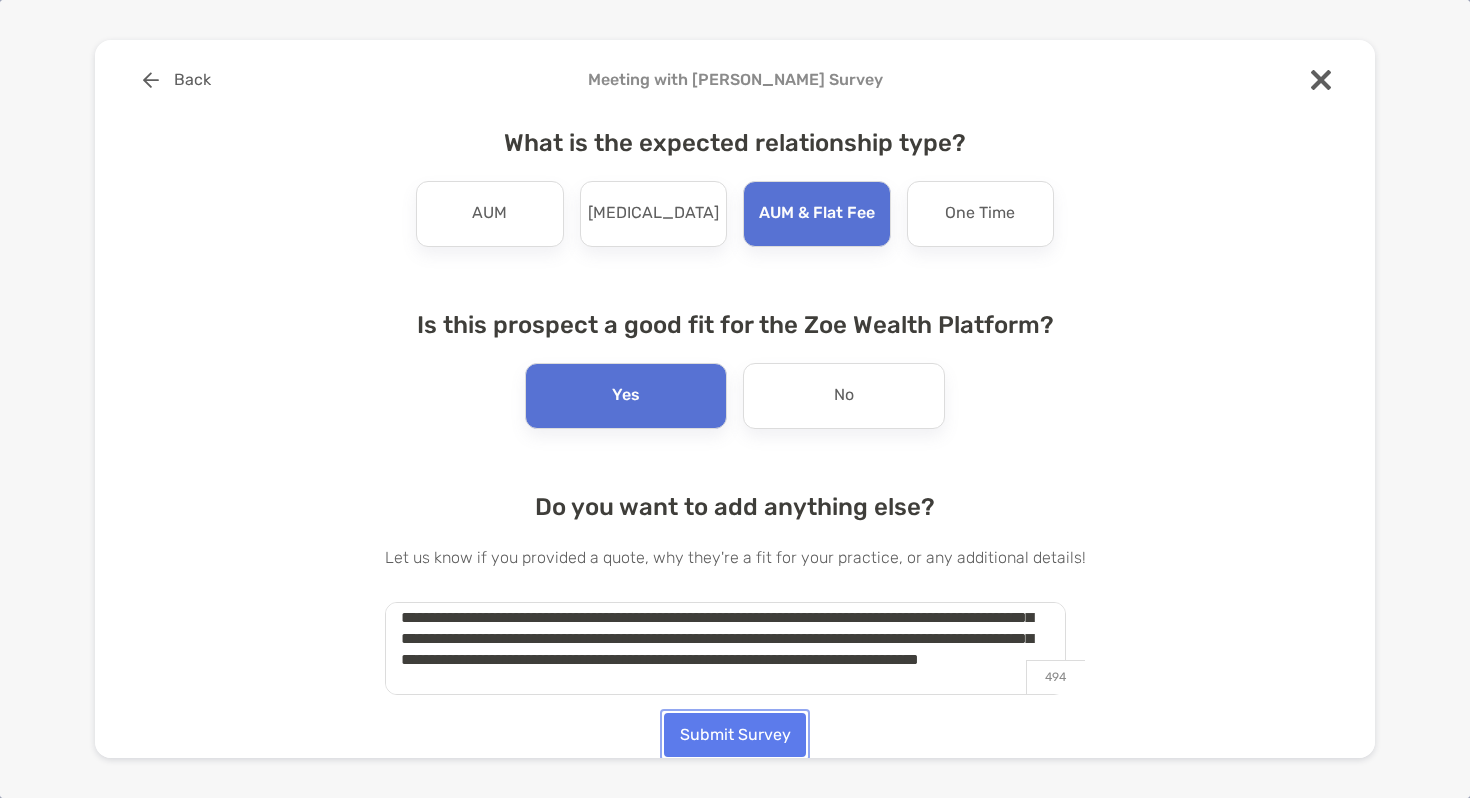 click on "Submit Survey" at bounding box center (735, 735) 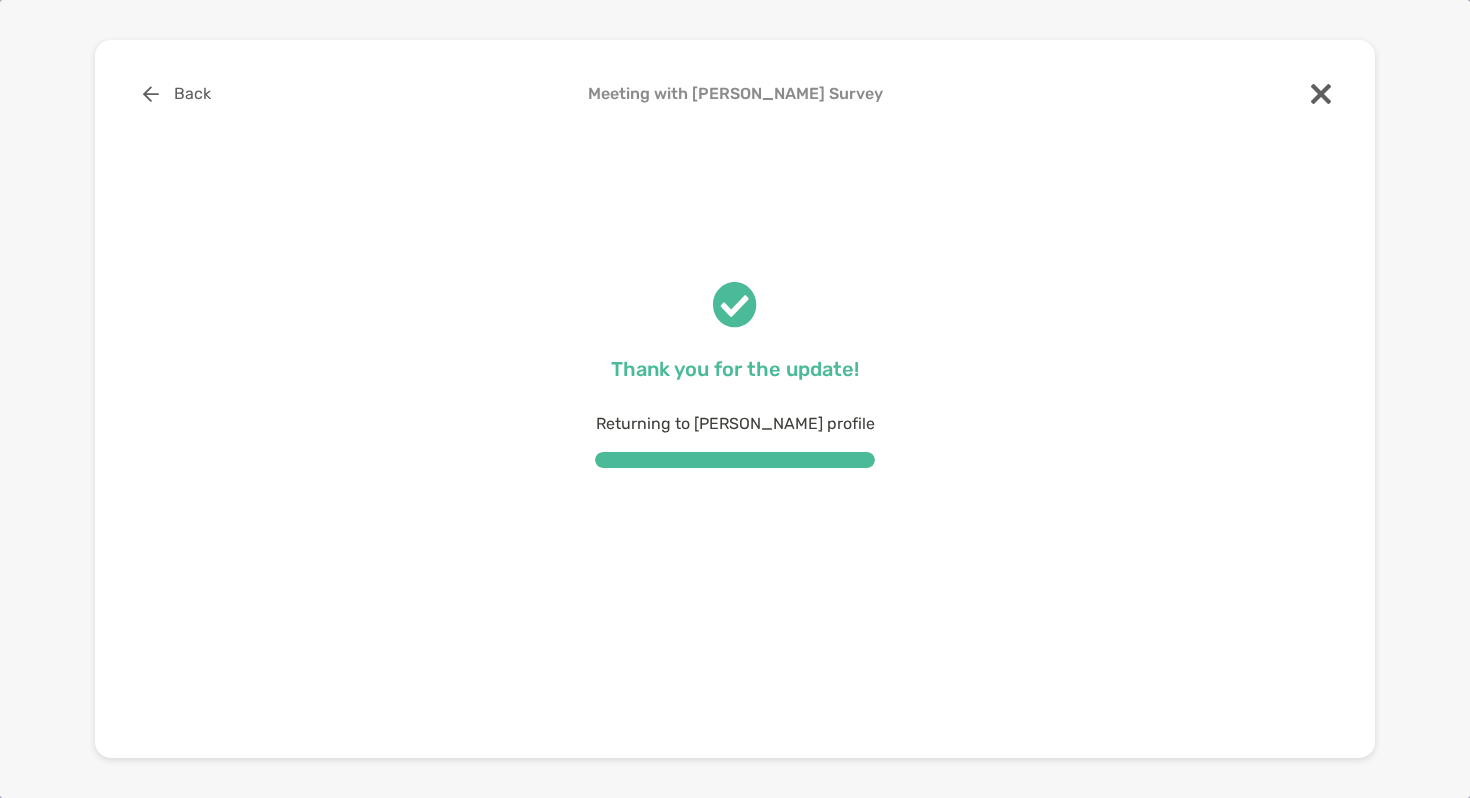 scroll, scrollTop: 0, scrollLeft: 0, axis: both 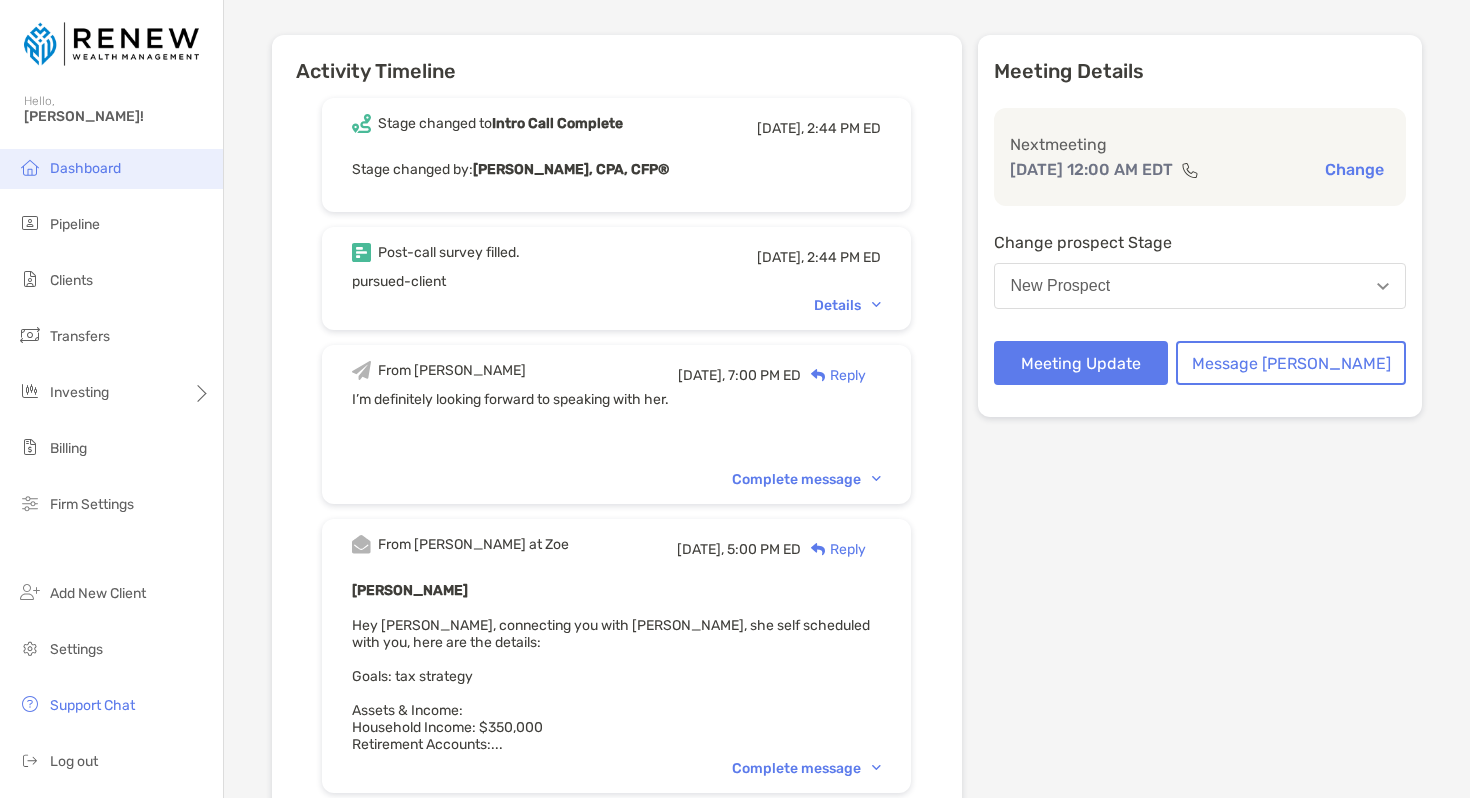 click on "Dashboard" at bounding box center (85, 168) 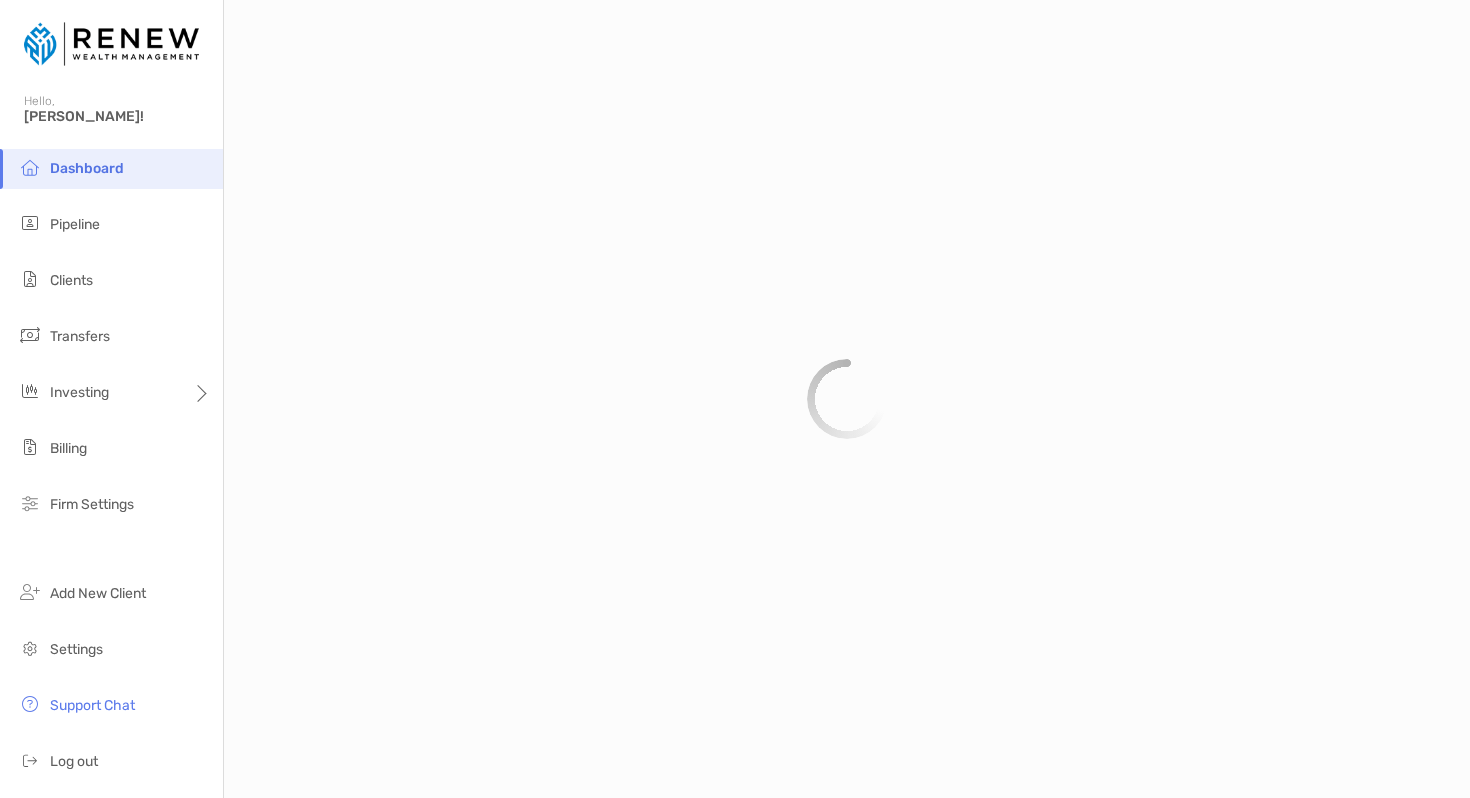 scroll, scrollTop: 0, scrollLeft: 0, axis: both 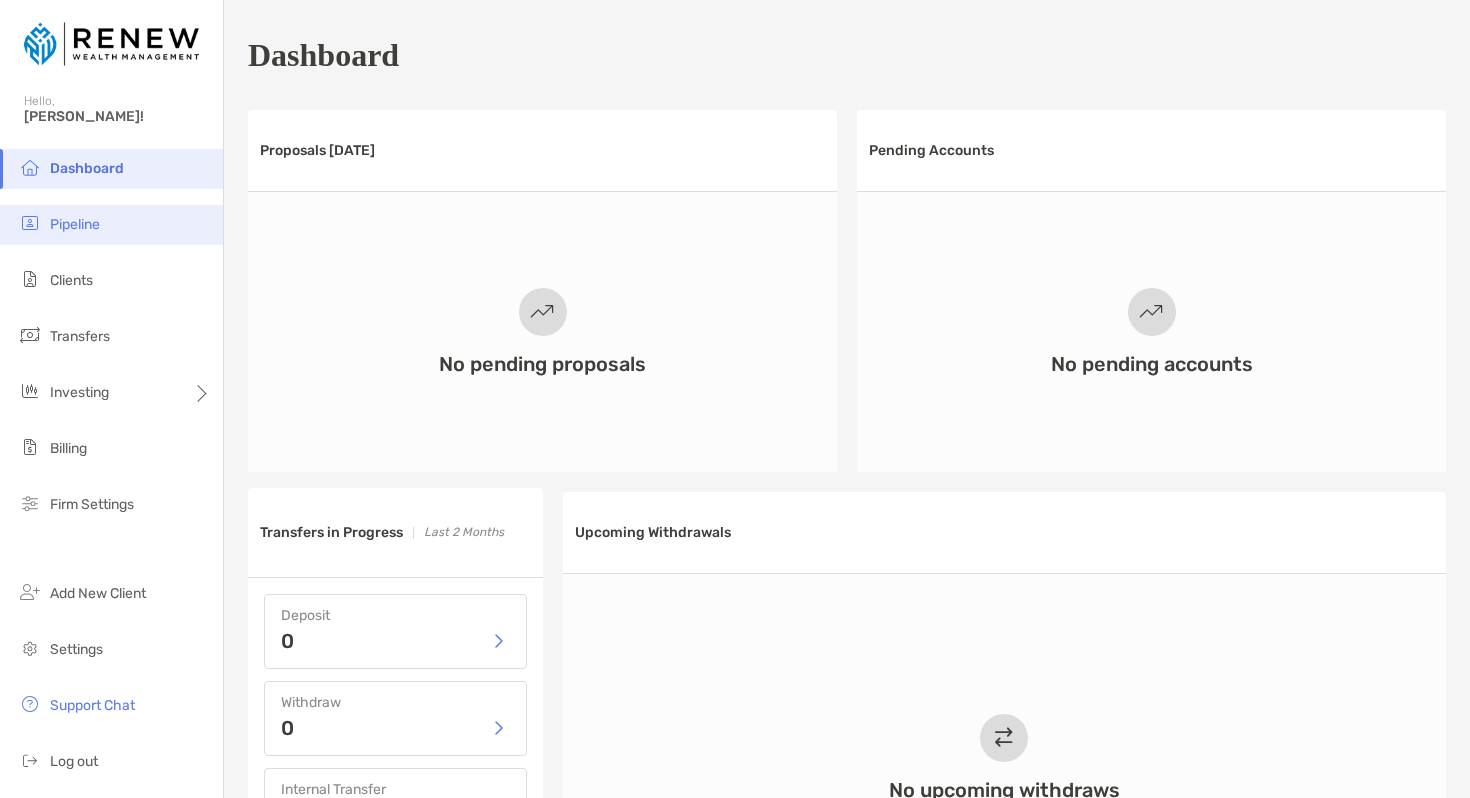 click on "Pipeline" at bounding box center (111, 225) 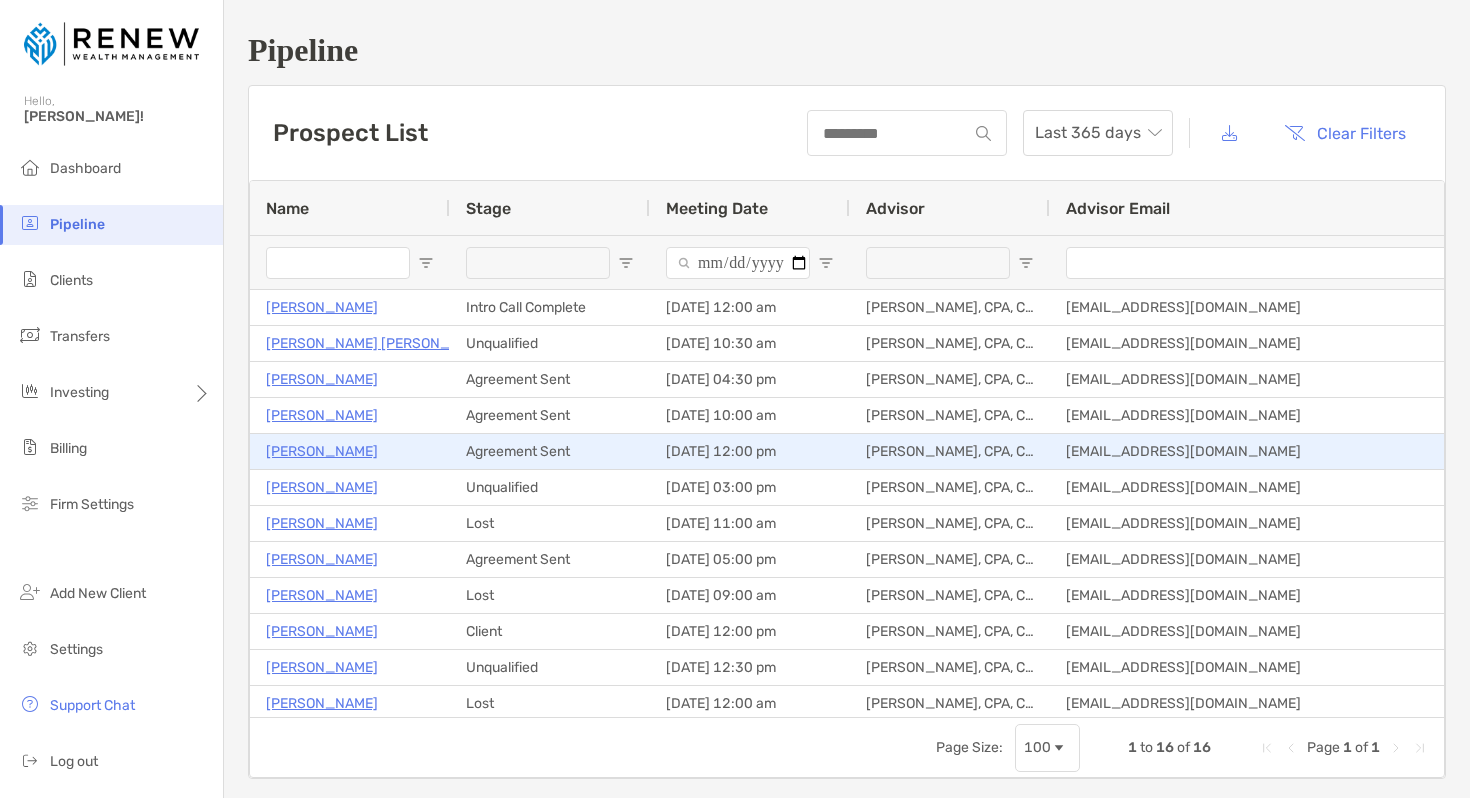 click on "[PERSON_NAME]" at bounding box center (322, 451) 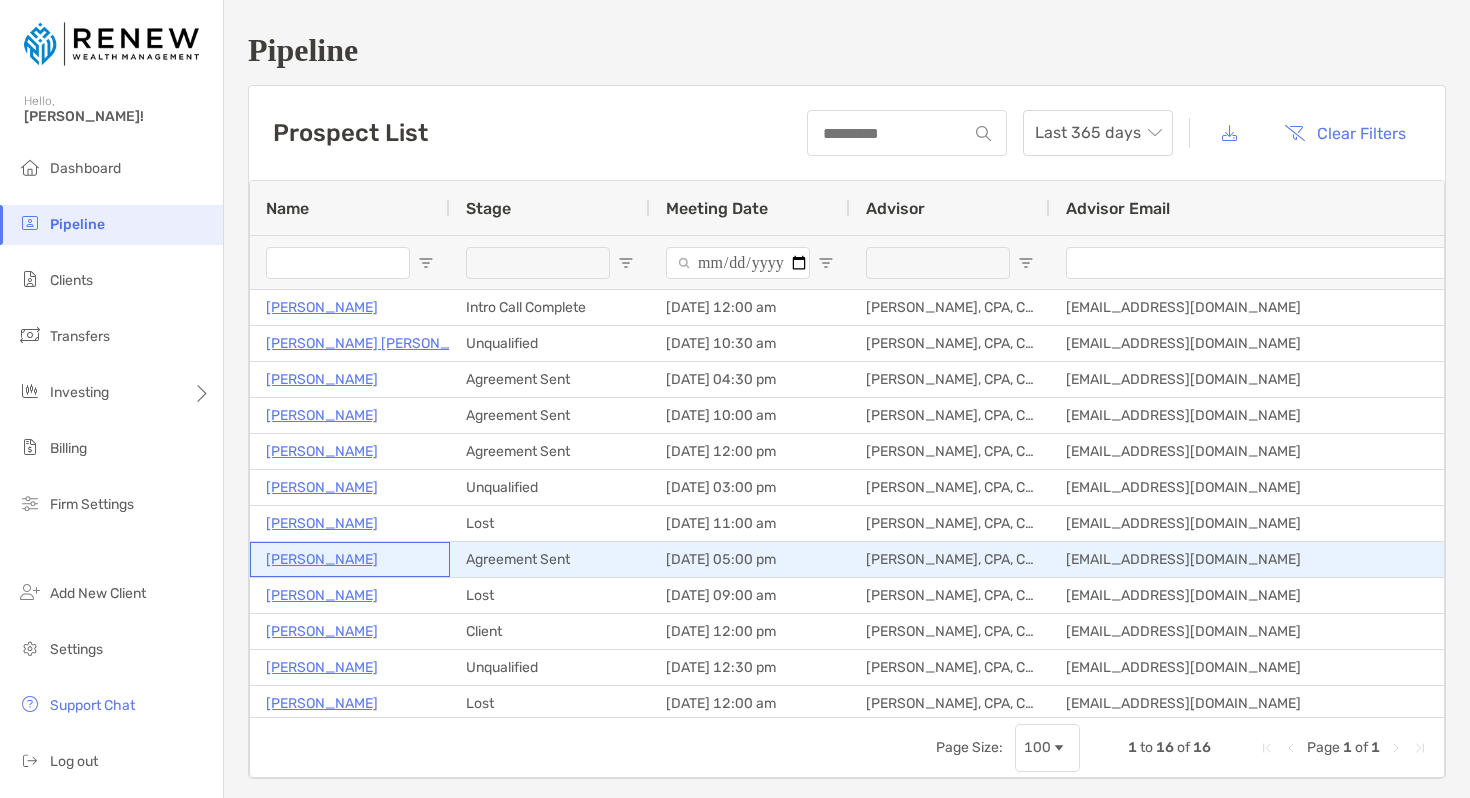 click on "[PERSON_NAME]" at bounding box center [322, 559] 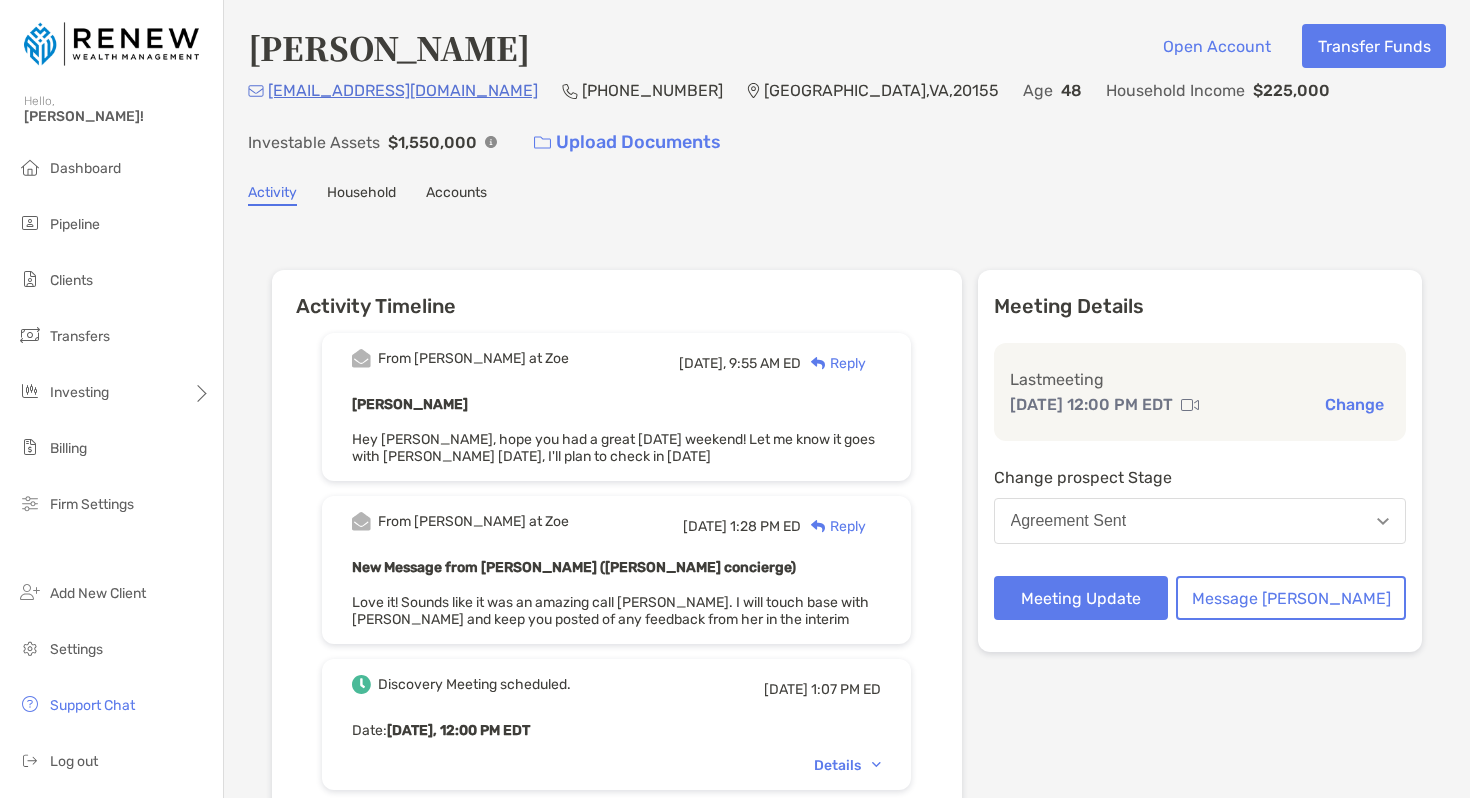scroll, scrollTop: 0, scrollLeft: 0, axis: both 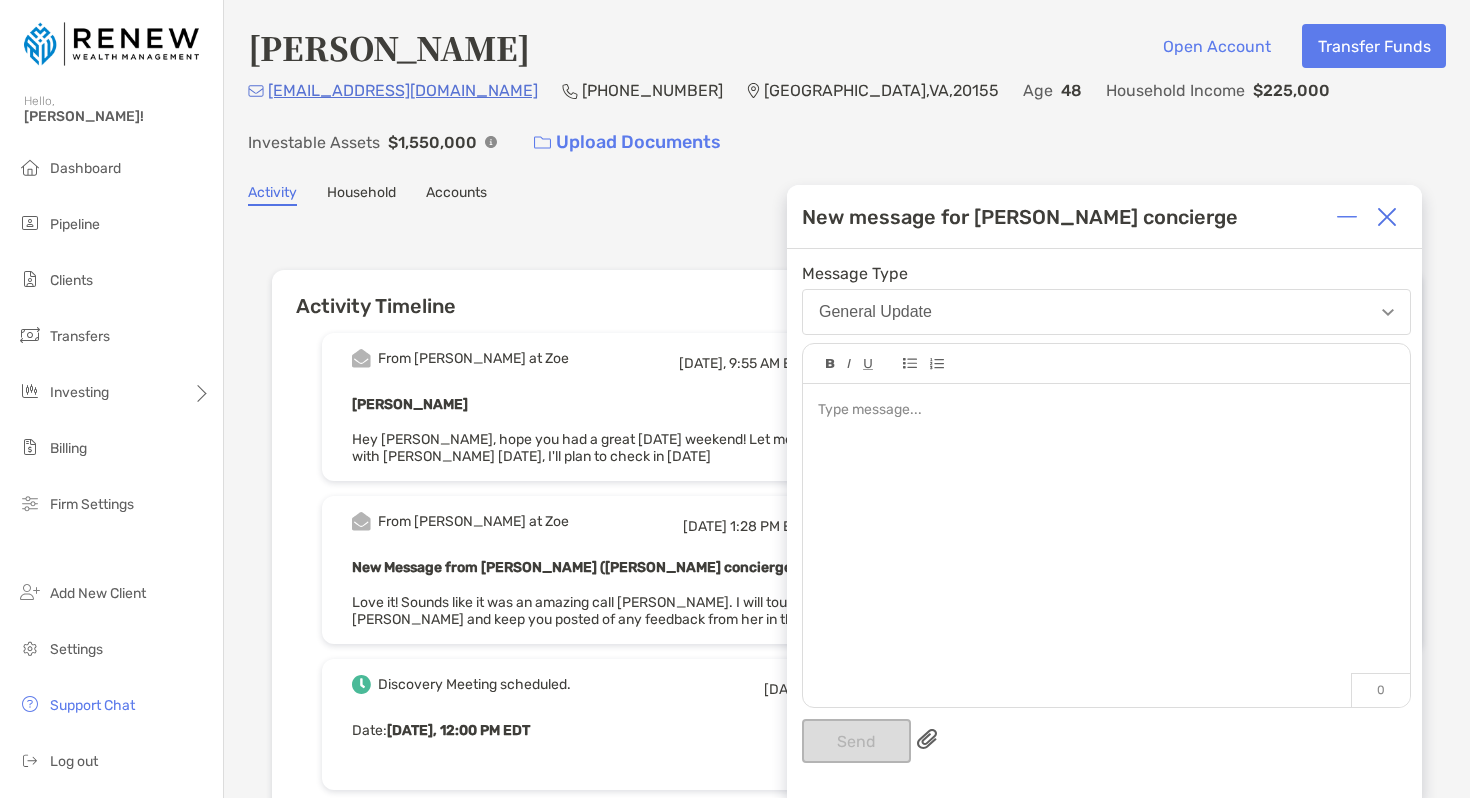 click at bounding box center [1106, 535] 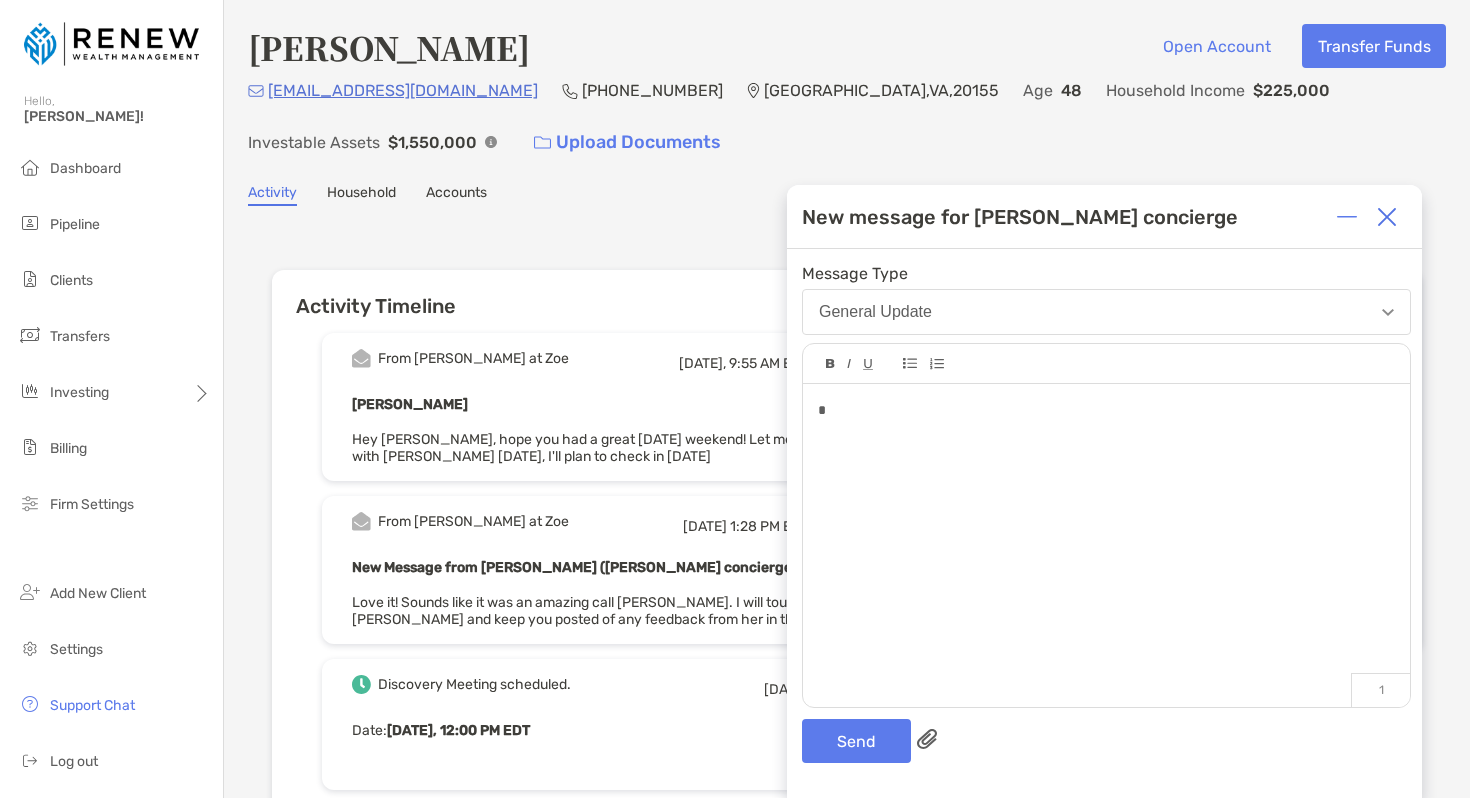type 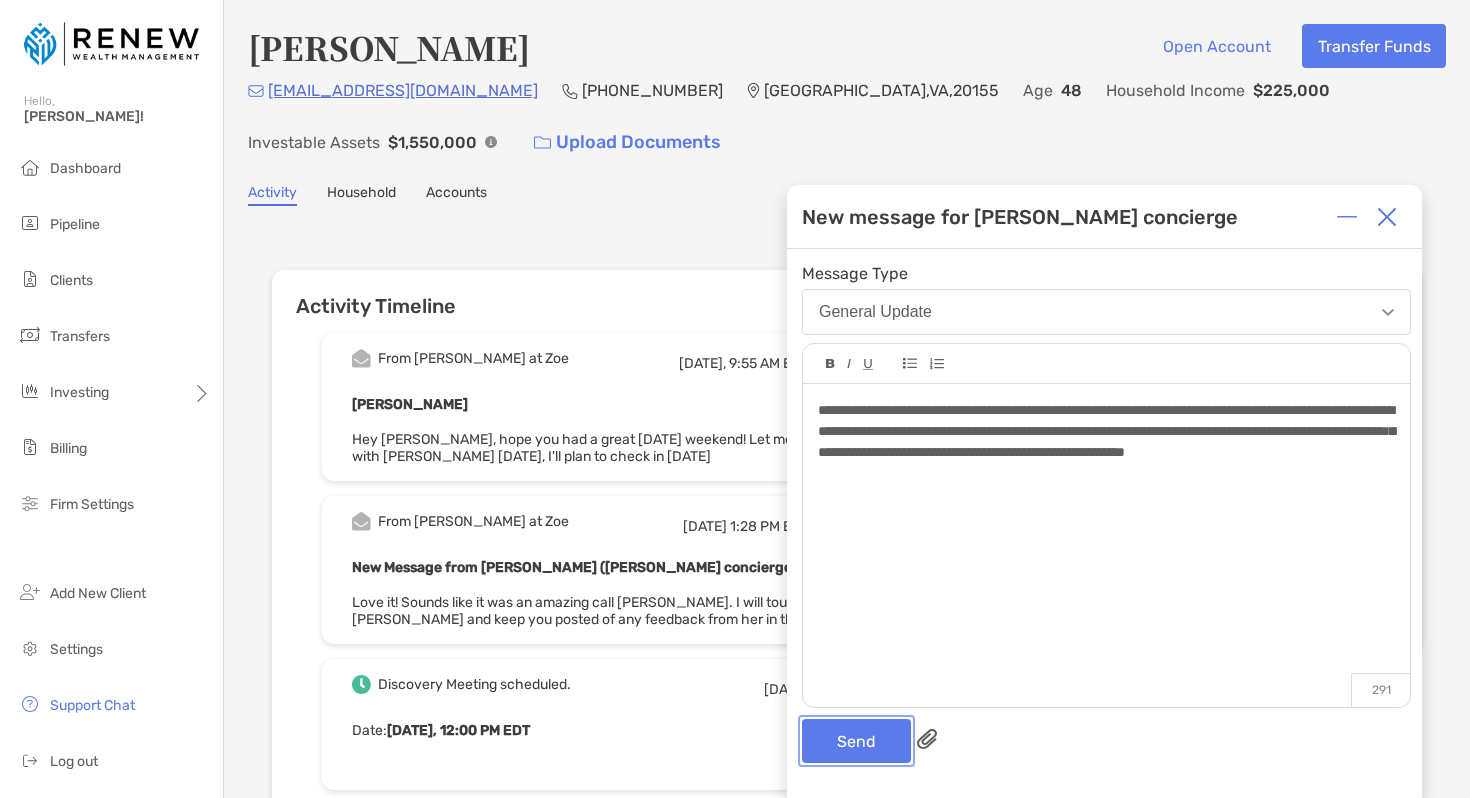 click on "Send" at bounding box center [856, 741] 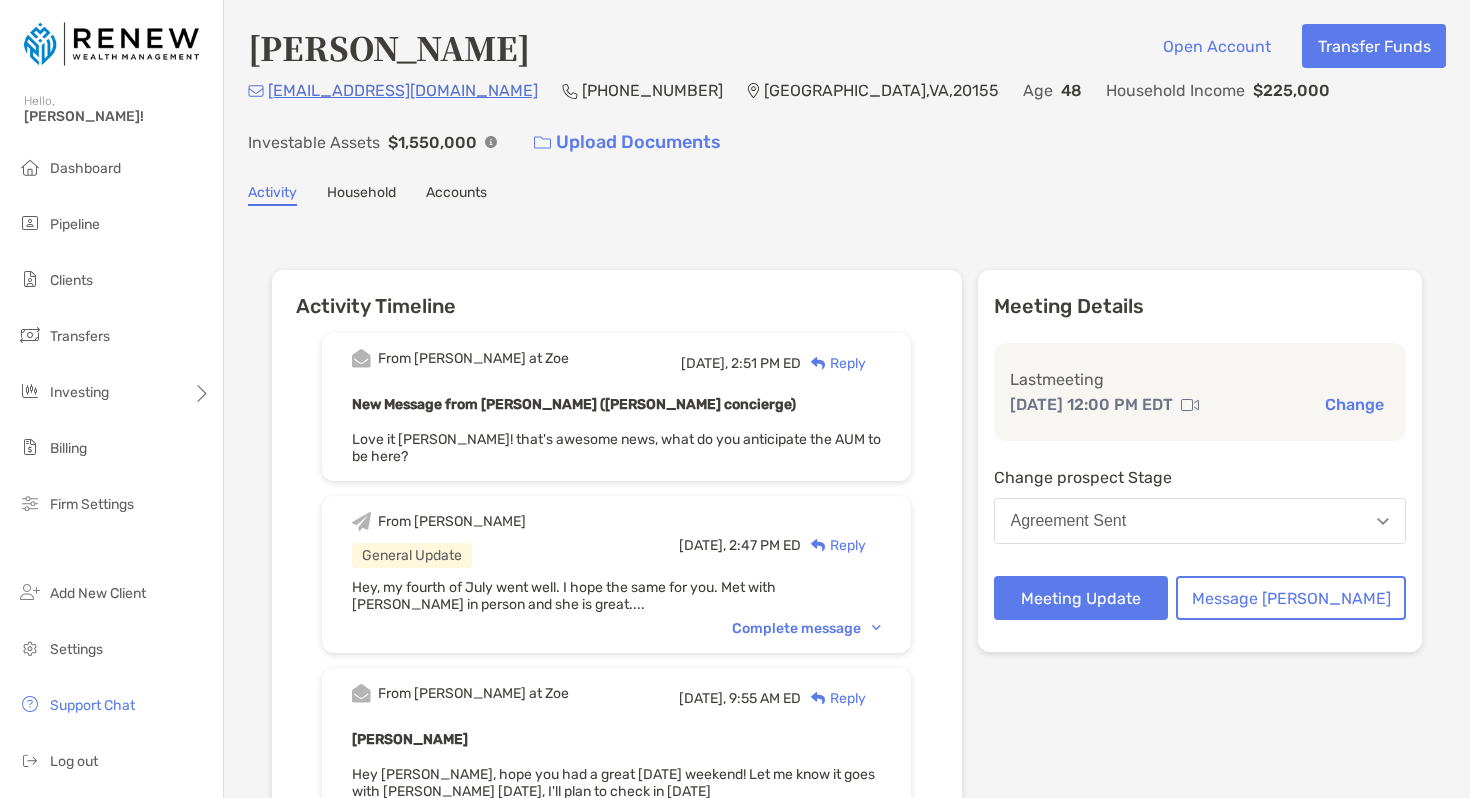 scroll, scrollTop: 0, scrollLeft: 0, axis: both 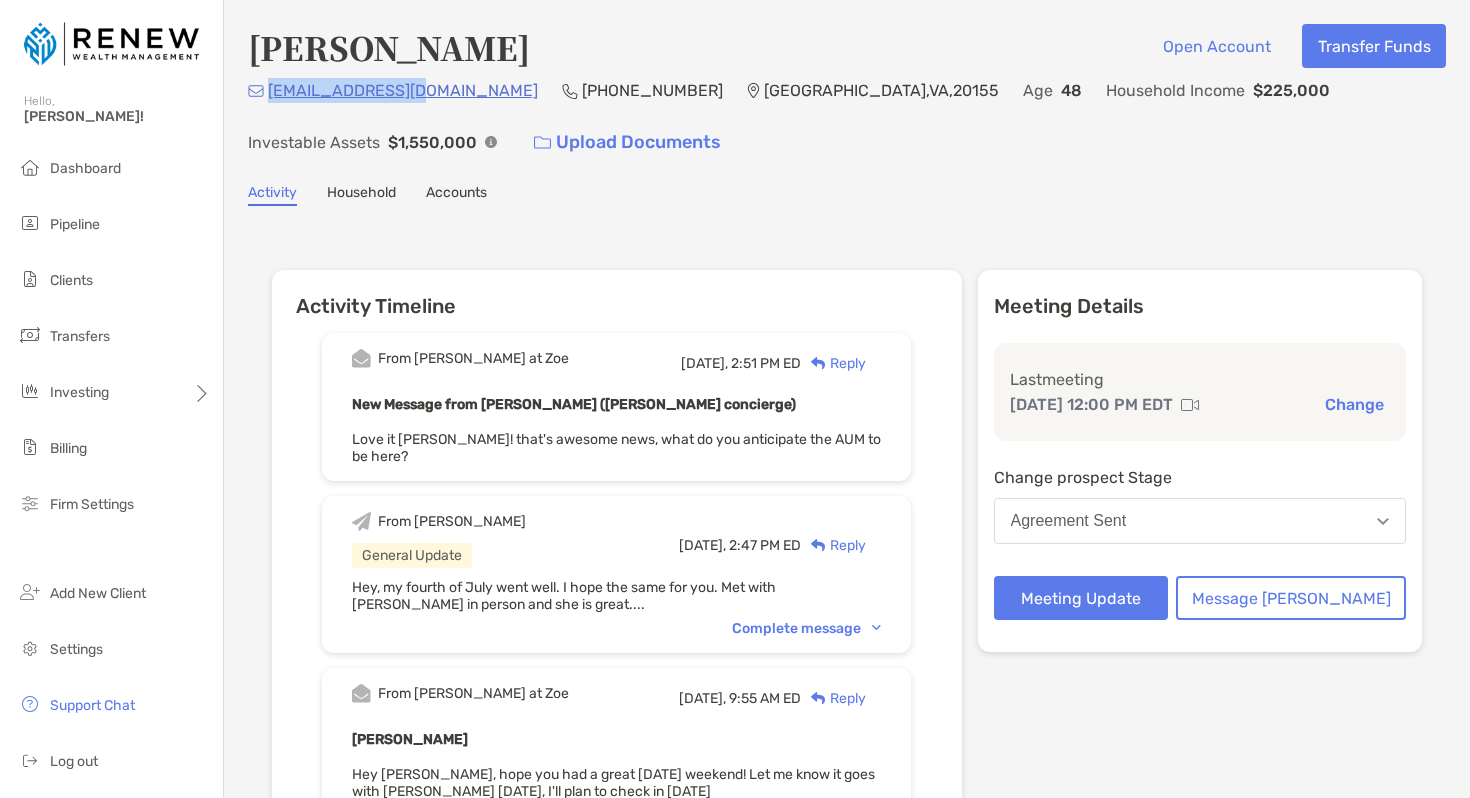 drag, startPoint x: 414, startPoint y: 94, endPoint x: 269, endPoint y: 90, distance: 145.05516 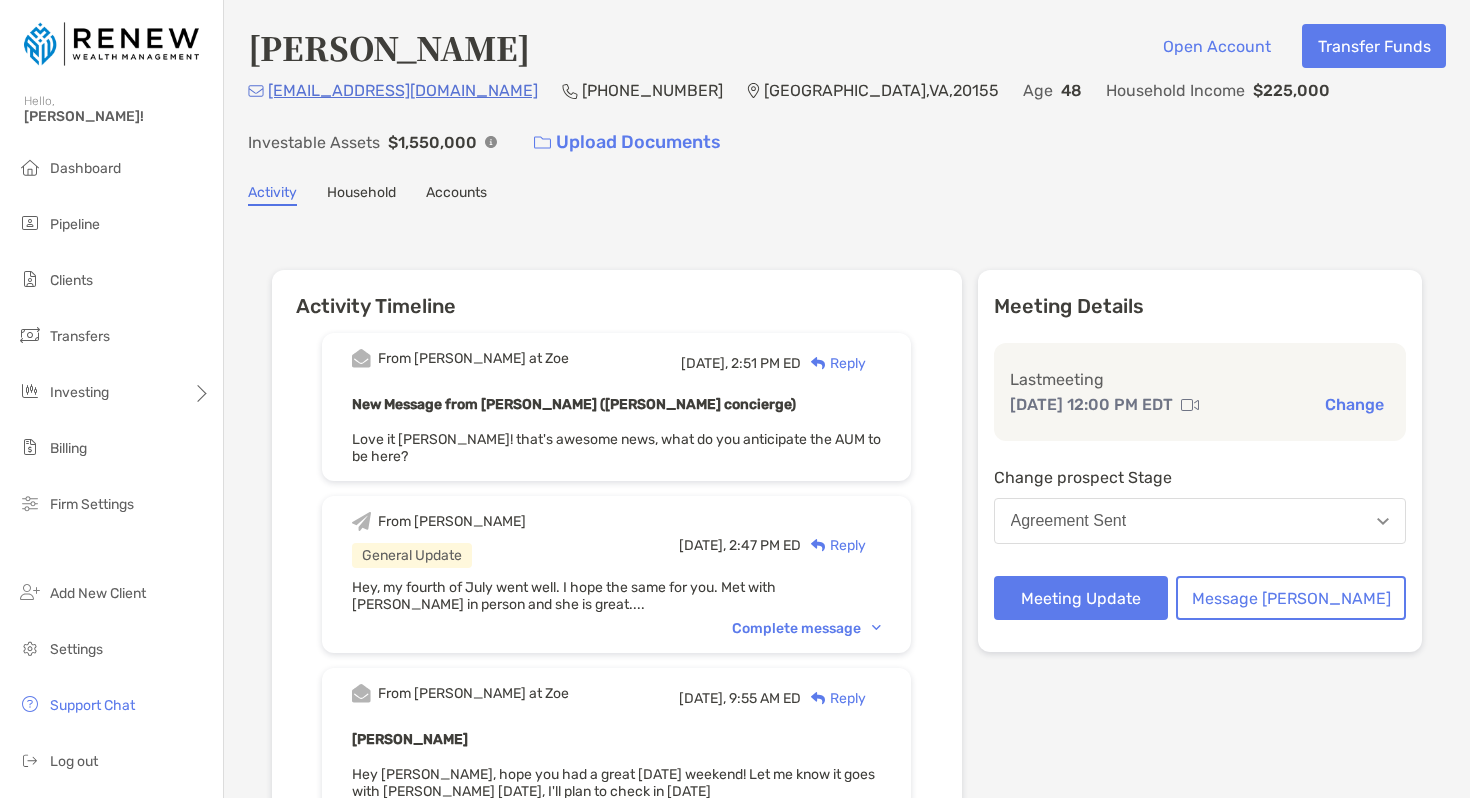 click on "Iosei98@gmail.com (703) 989-8082 Gainesville ,  VA ,  20155 Age 48 Household Income $225,000 Investable Assets $1,550,000 Upload Documents" at bounding box center (847, 121) 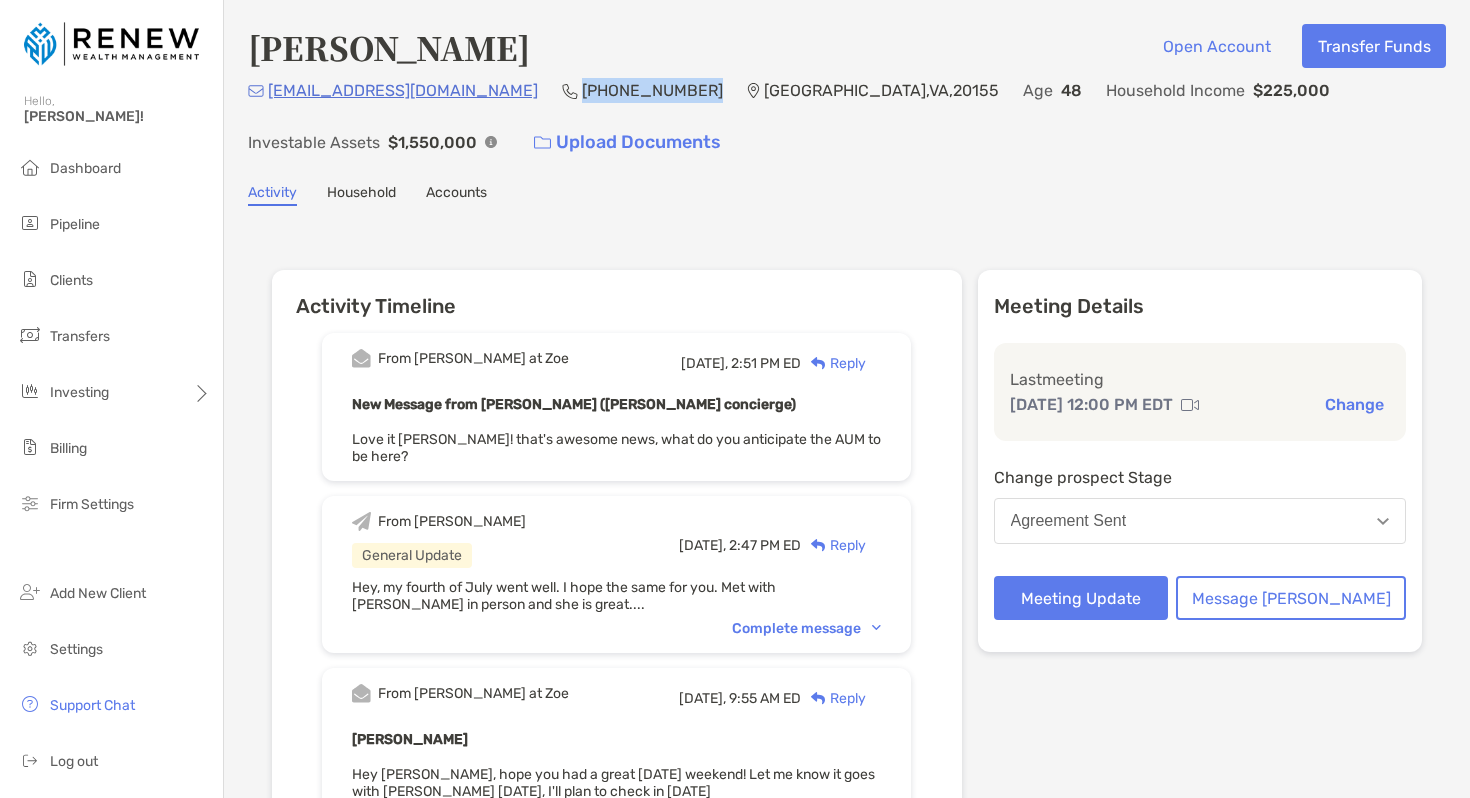 drag, startPoint x: 574, startPoint y: 91, endPoint x: 457, endPoint y: 88, distance: 117.03845 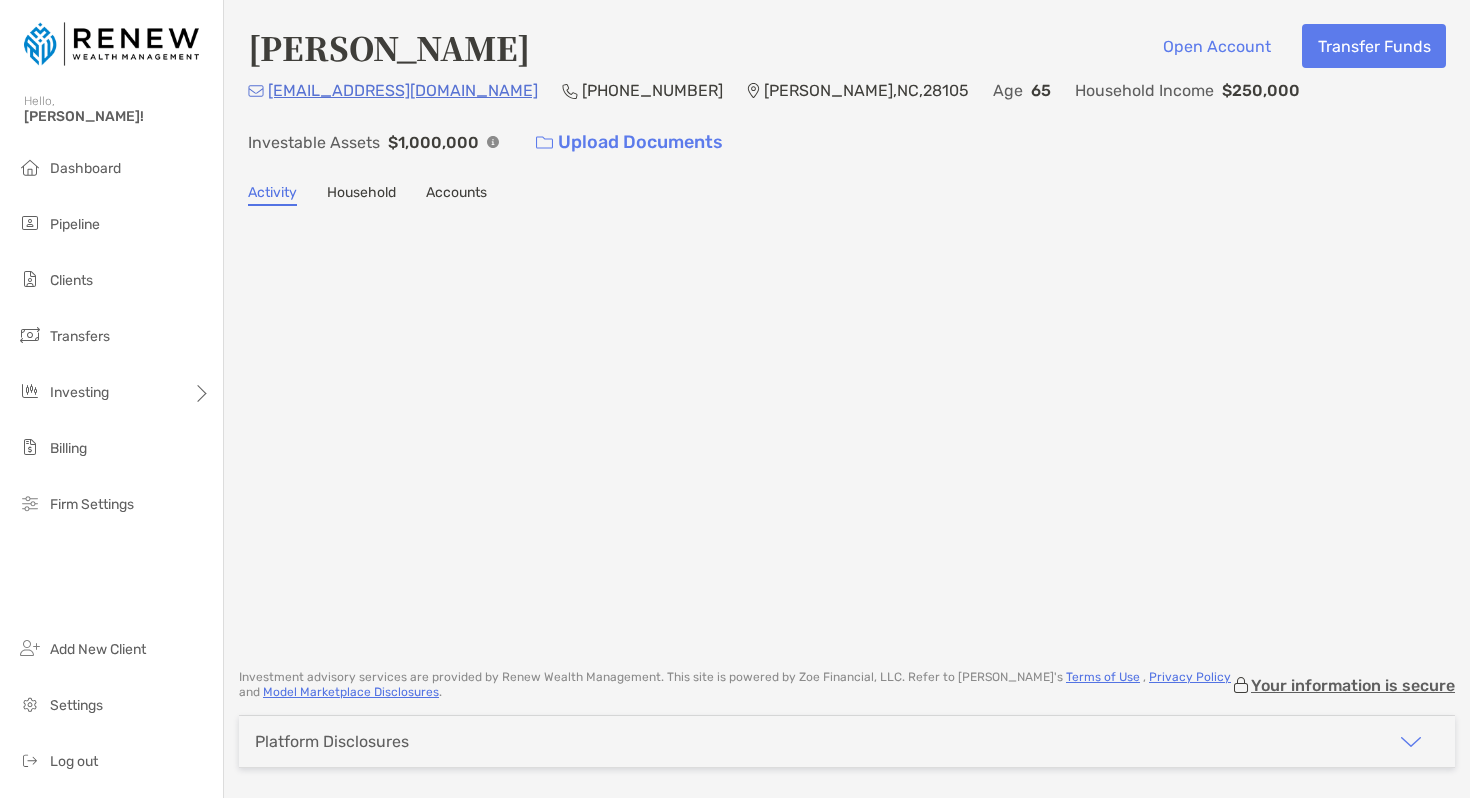 scroll, scrollTop: 0, scrollLeft: 0, axis: both 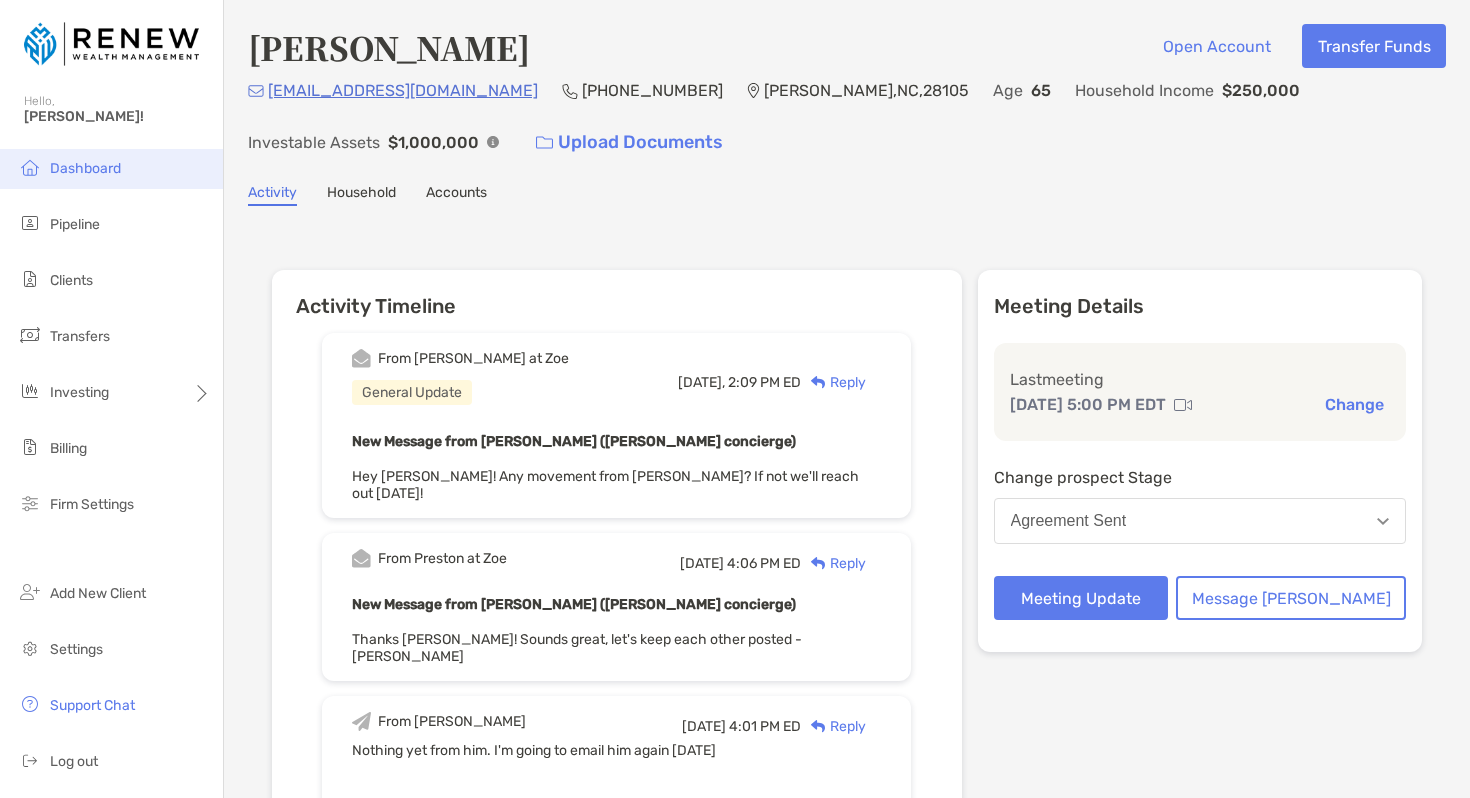 click on "Dashboard" at bounding box center [85, 168] 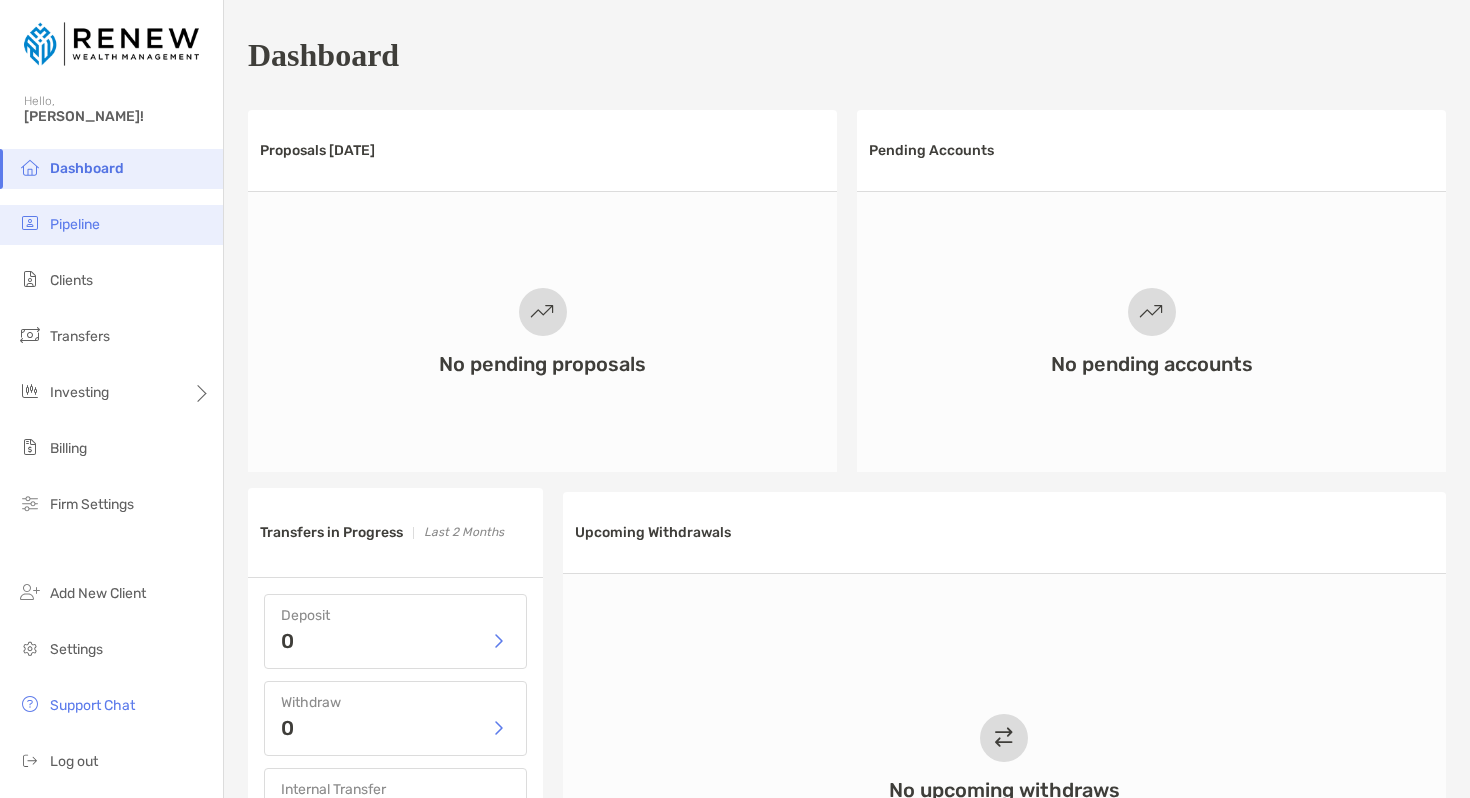 click on "Pipeline" at bounding box center [75, 224] 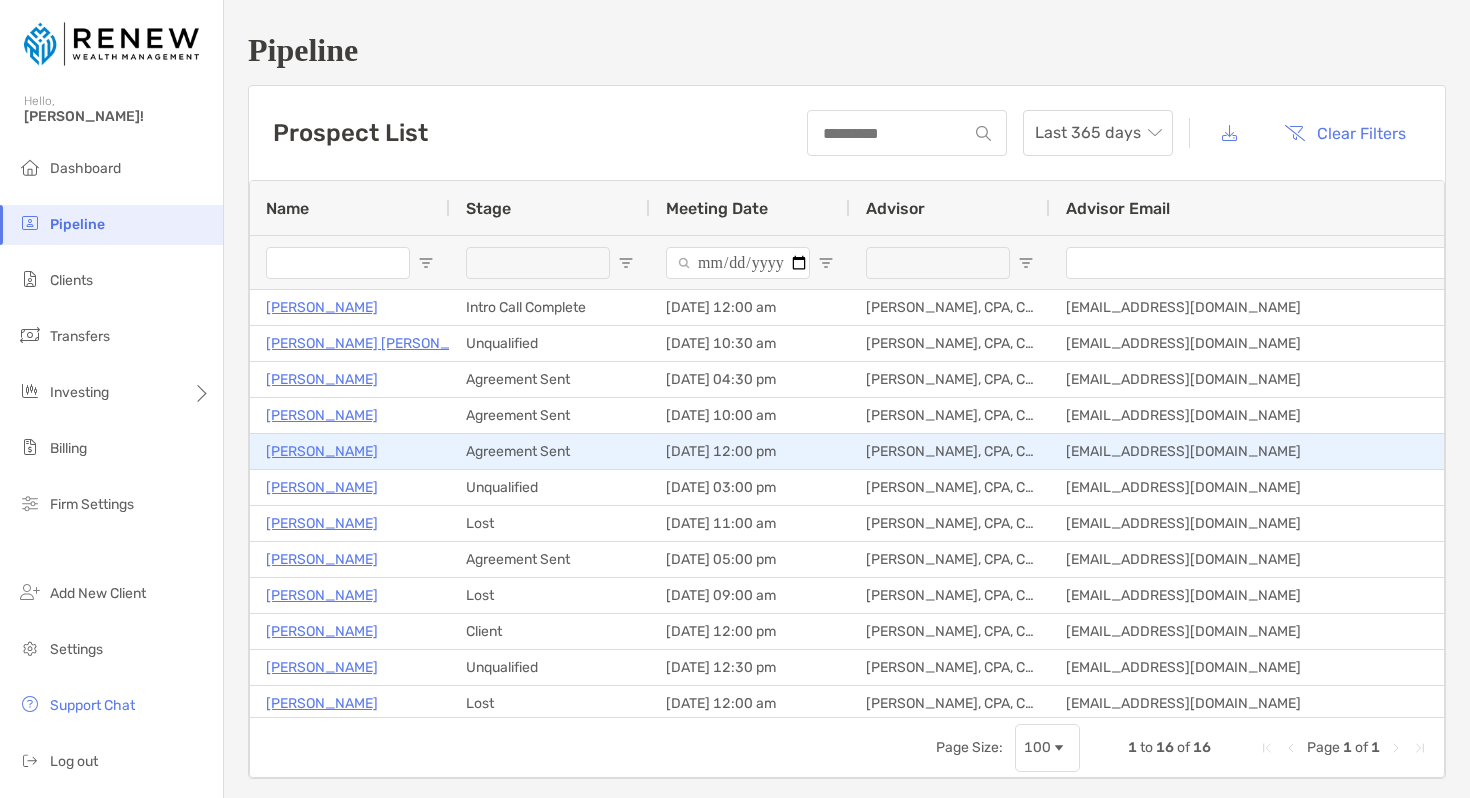 click on "[PERSON_NAME]" at bounding box center [322, 451] 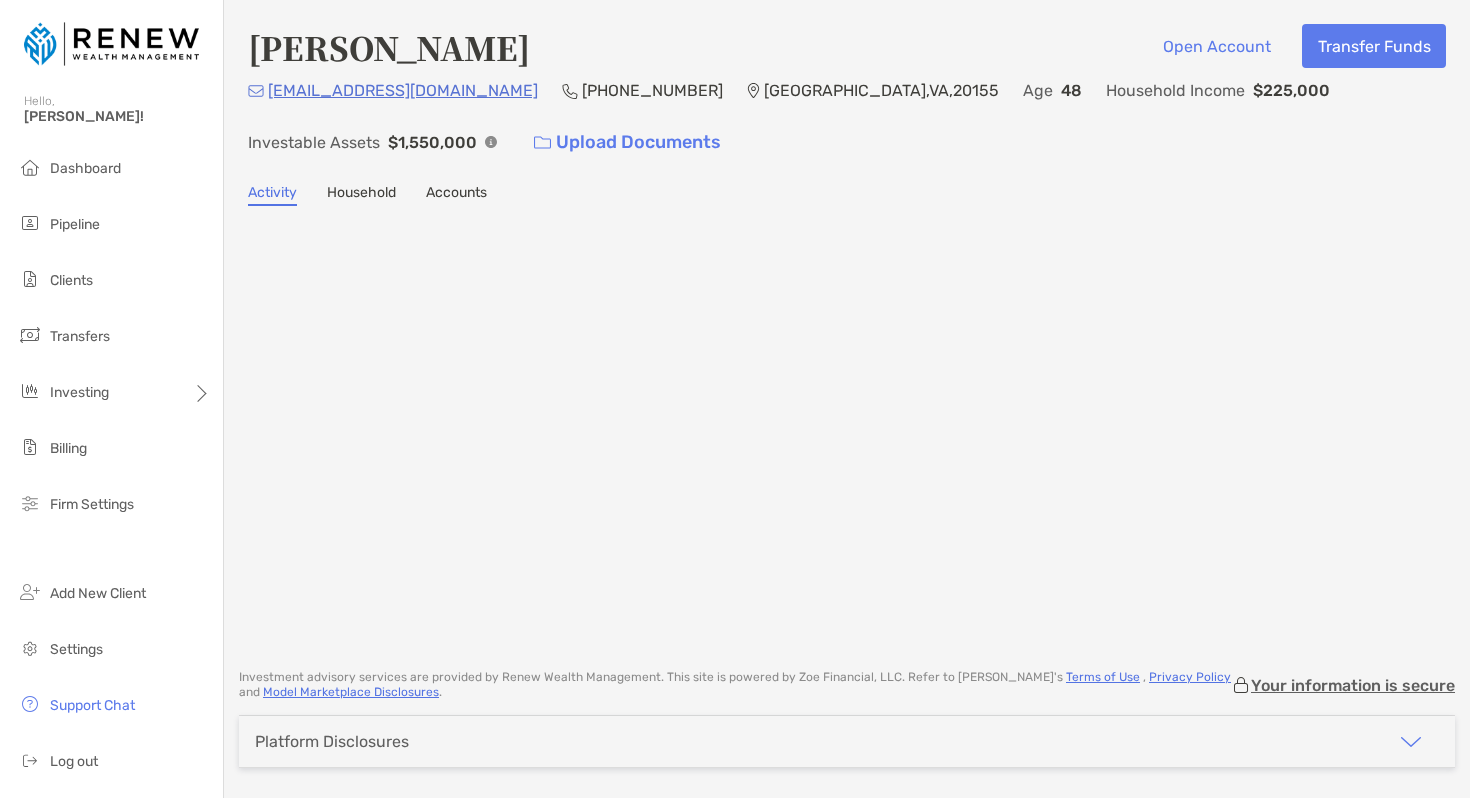 scroll, scrollTop: 0, scrollLeft: 0, axis: both 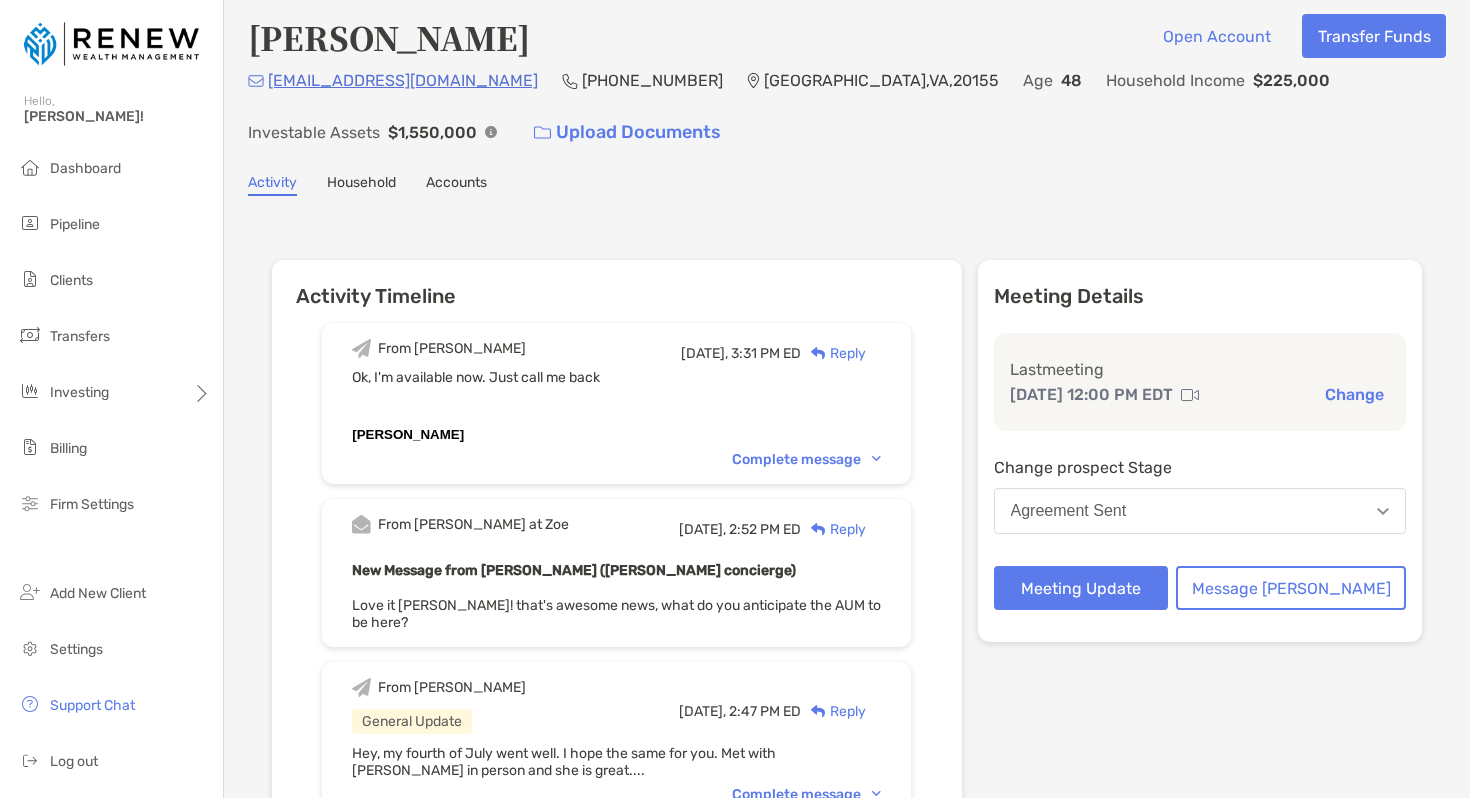 click on "Household" at bounding box center [361, 185] 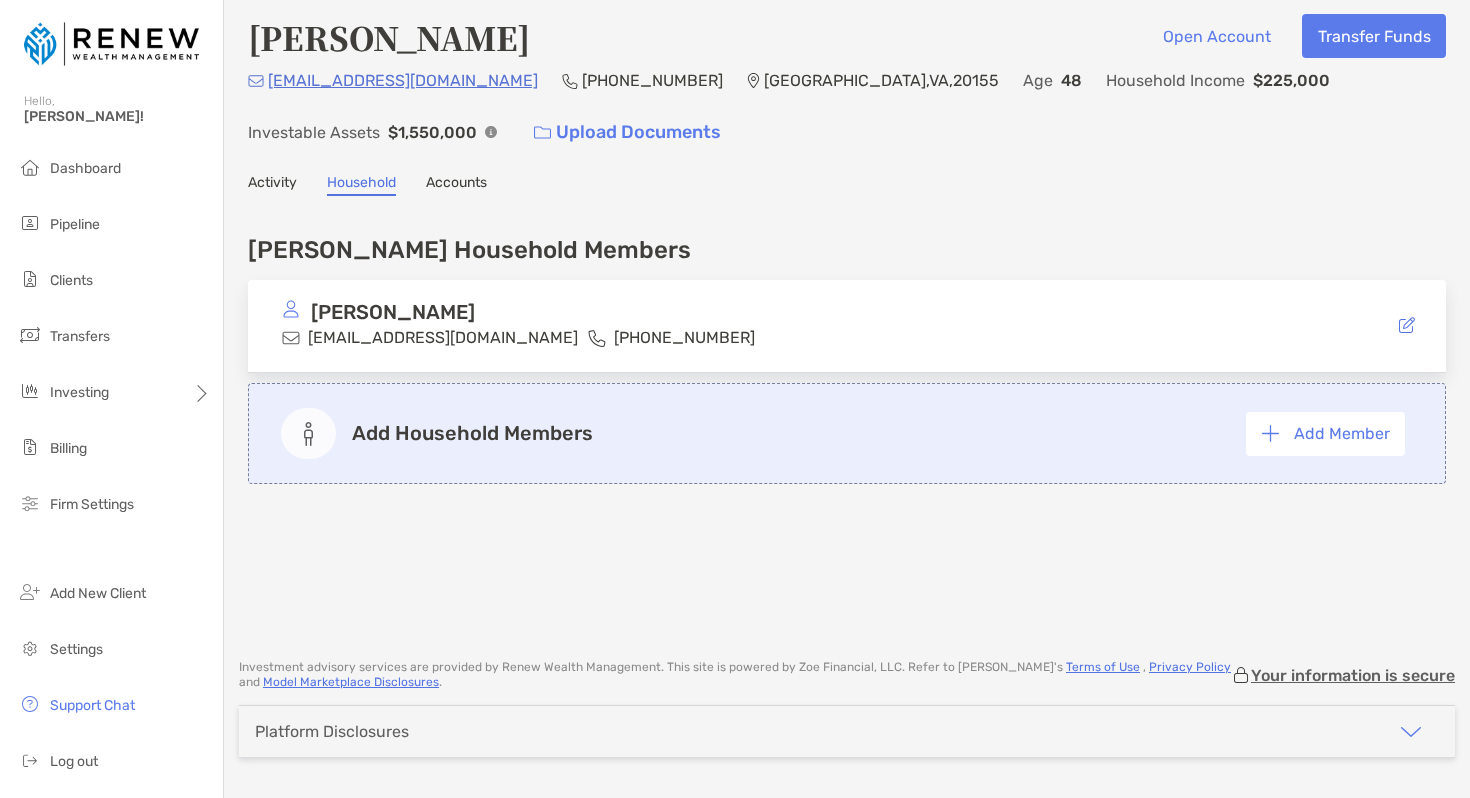 click on "Activity" at bounding box center [272, 185] 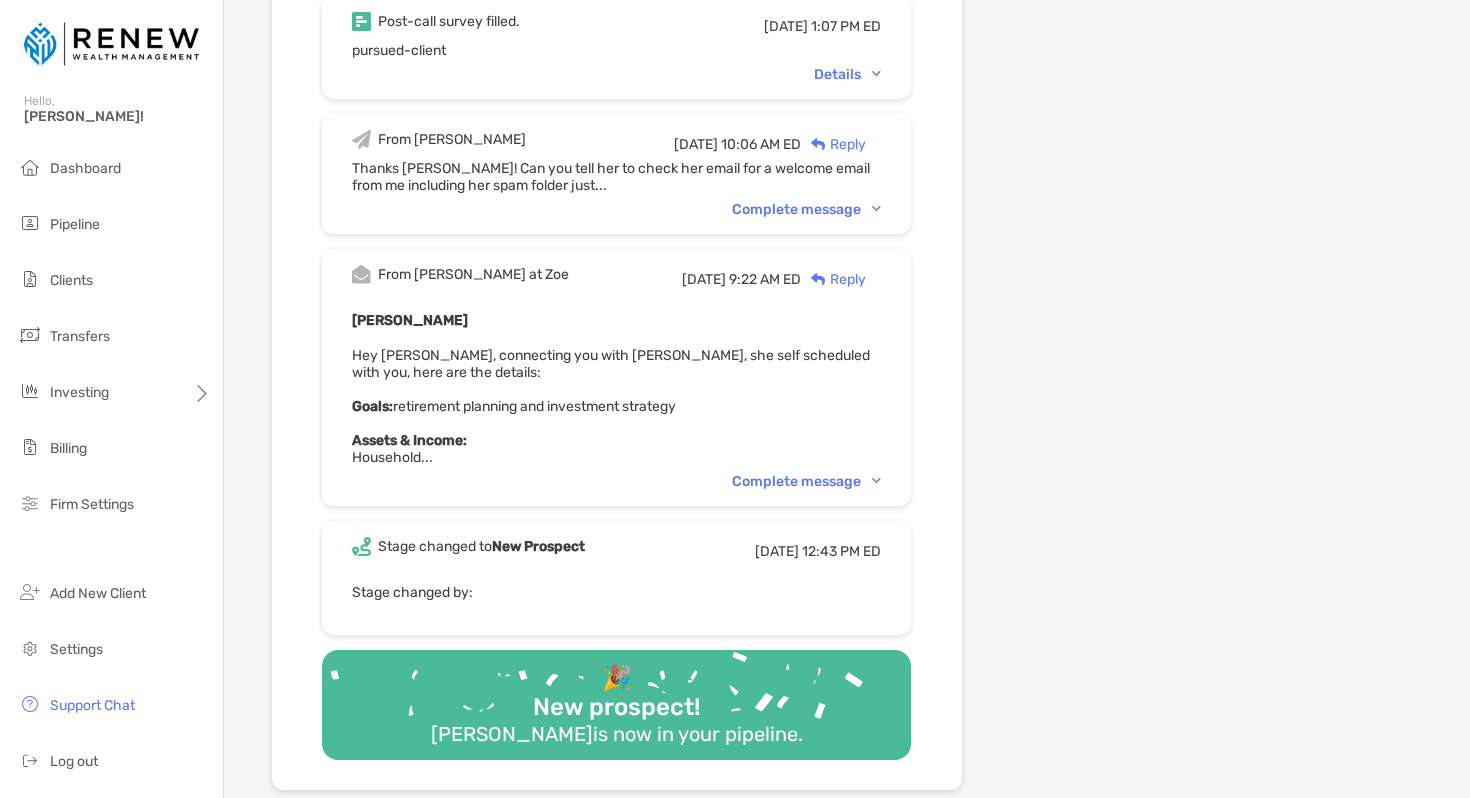 scroll, scrollTop: 1461, scrollLeft: 0, axis: vertical 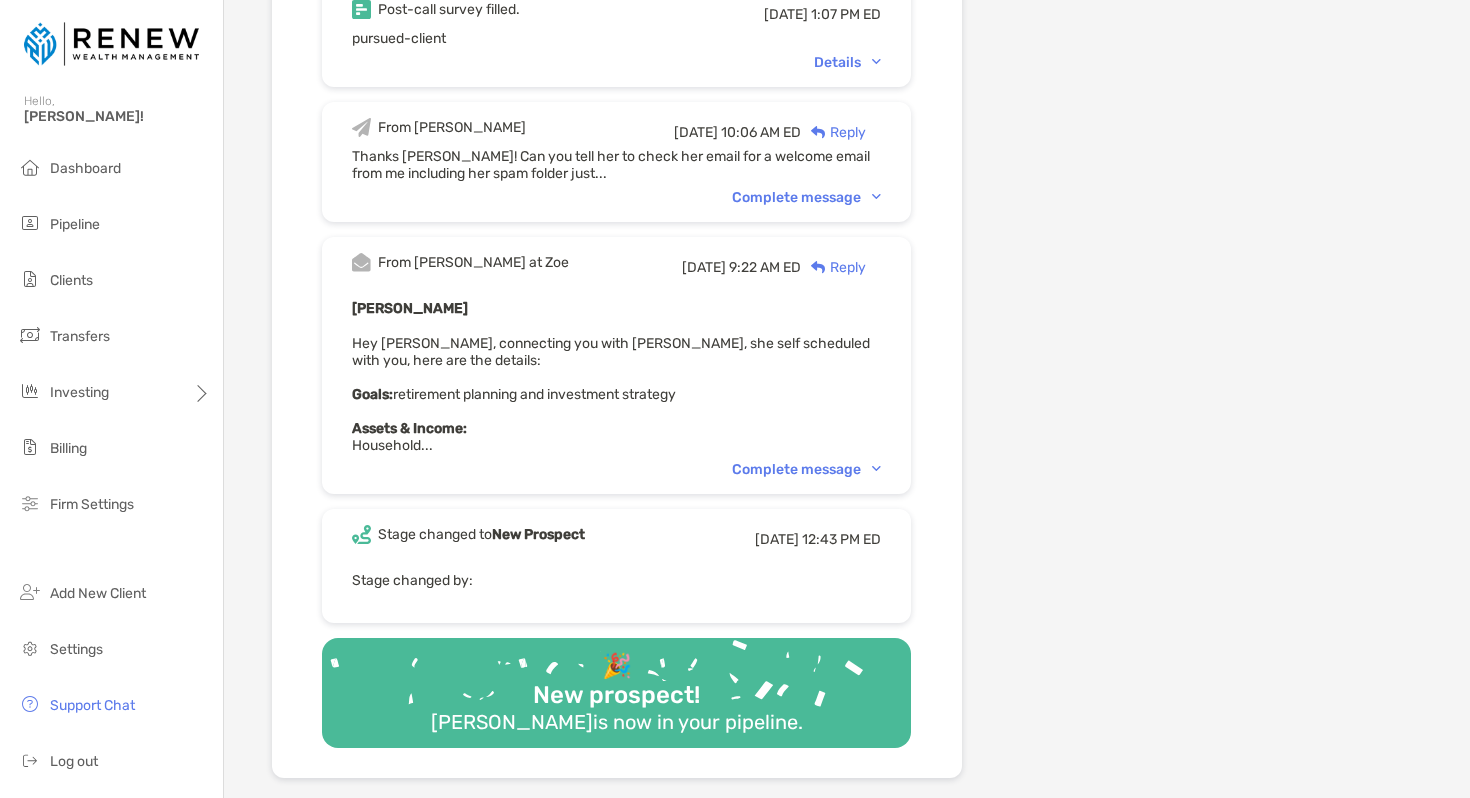 click on "Complete message" at bounding box center [806, 469] 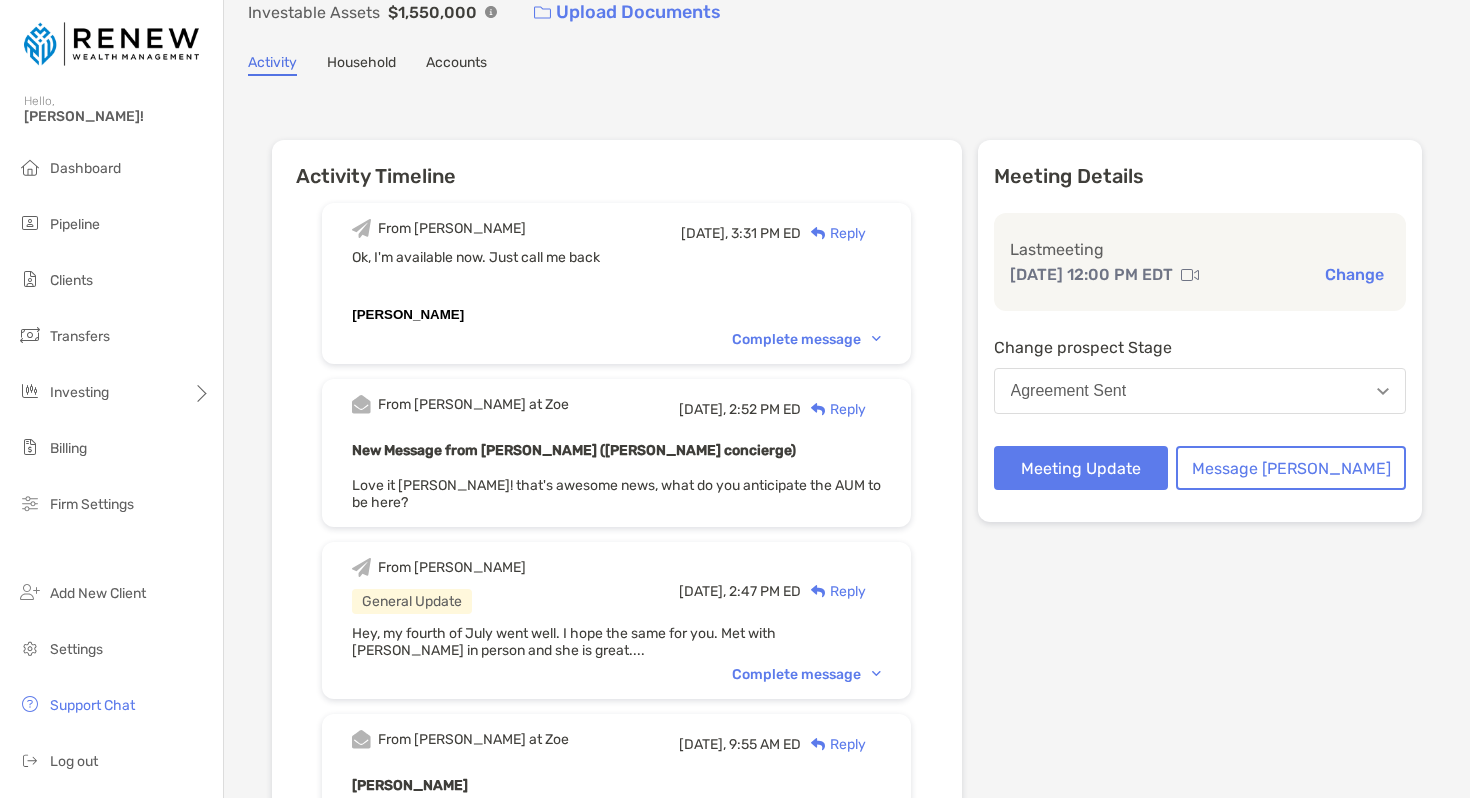 scroll, scrollTop: 0, scrollLeft: 0, axis: both 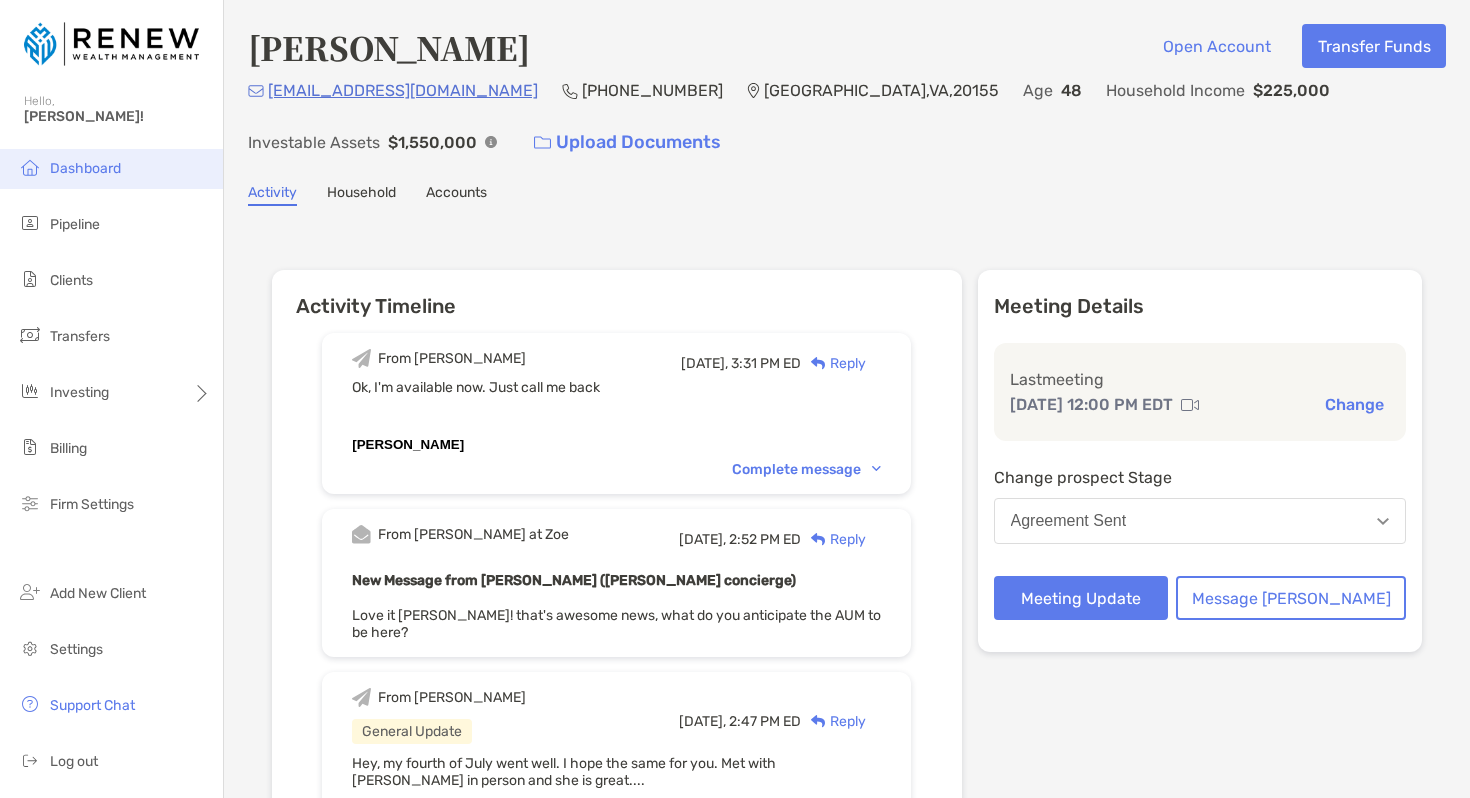 click on "Dashboard" at bounding box center (85, 168) 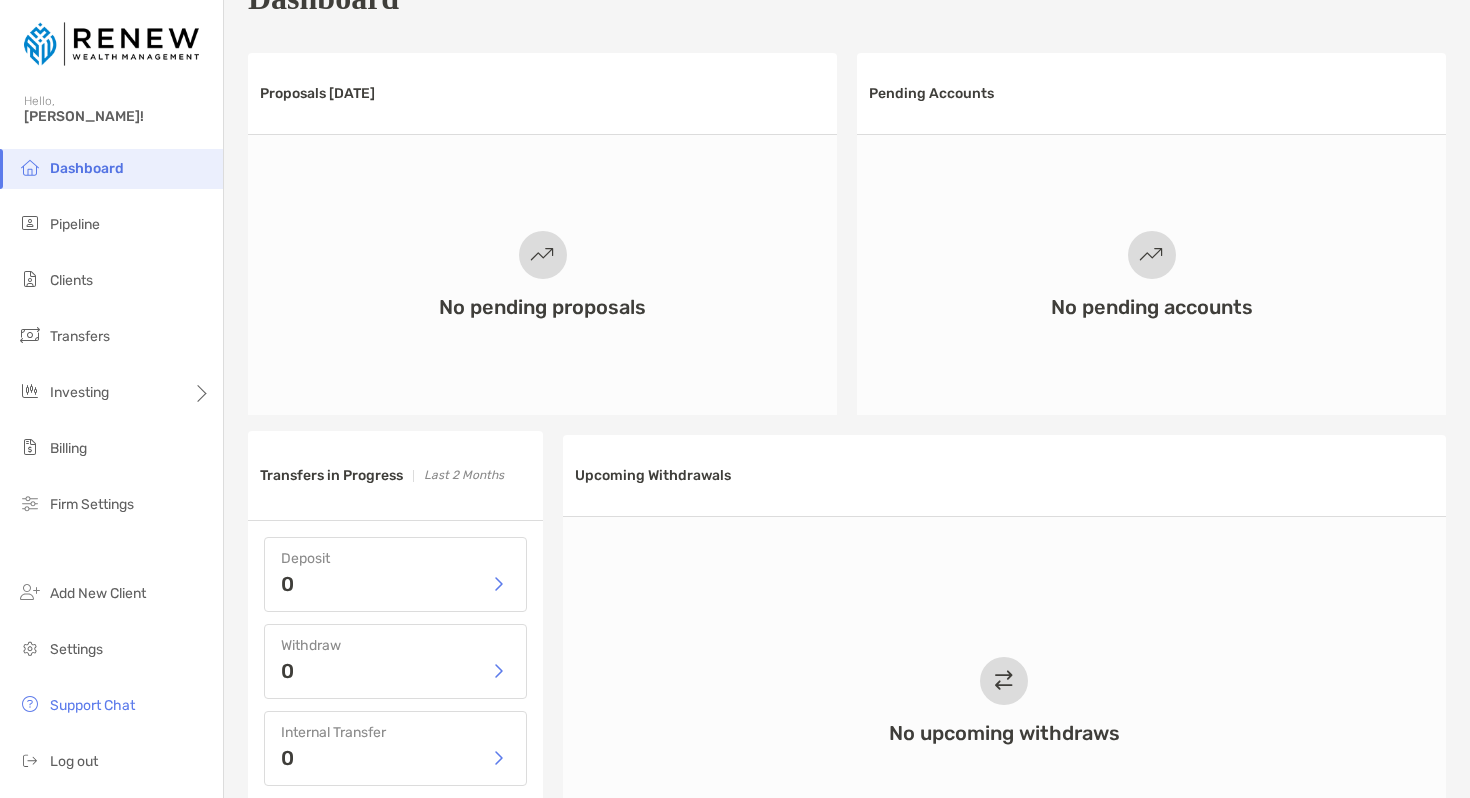scroll, scrollTop: 58, scrollLeft: 0, axis: vertical 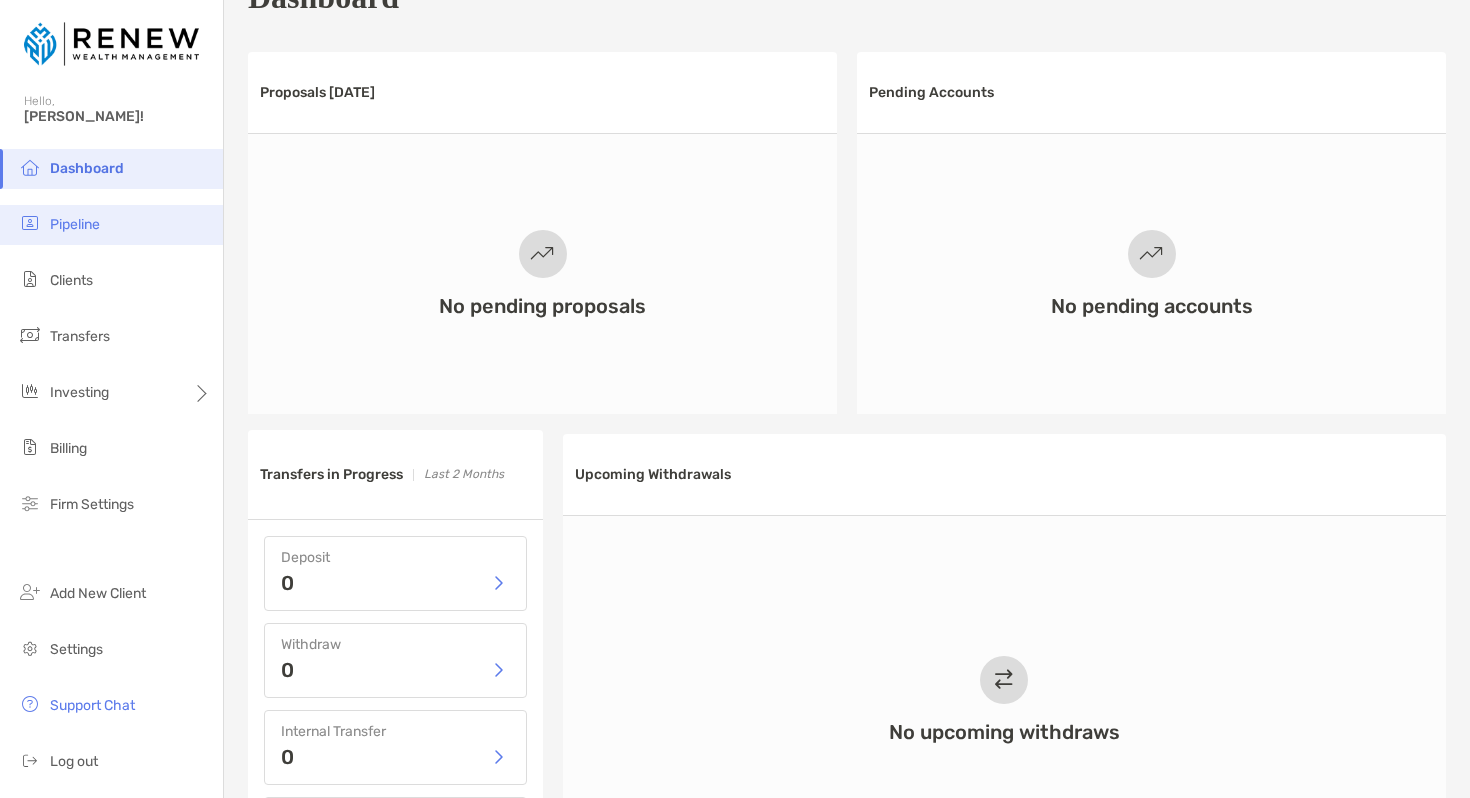 click on "Pipeline" at bounding box center (111, 225) 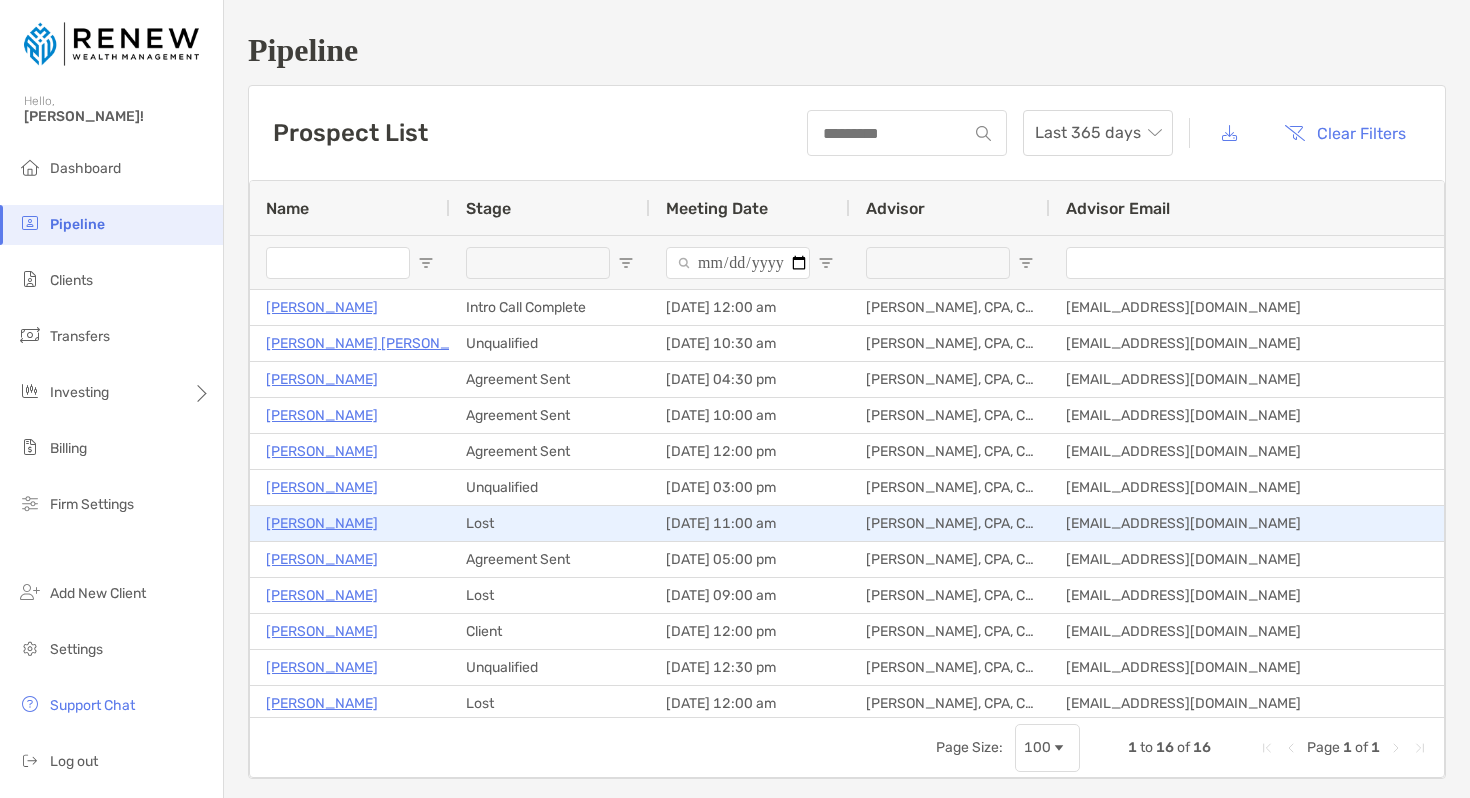 scroll, scrollTop: 59, scrollLeft: 0, axis: vertical 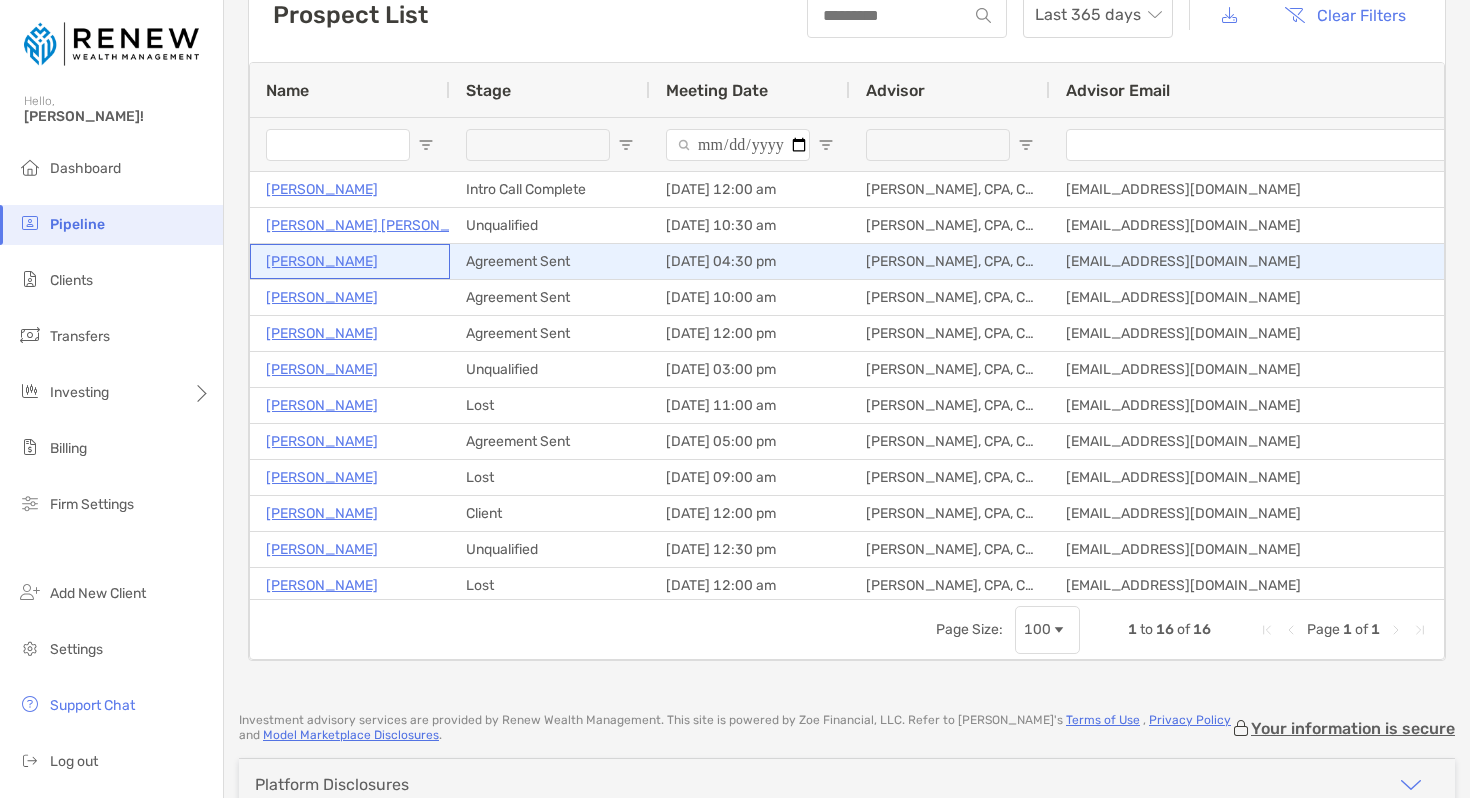 click on "[PERSON_NAME]" at bounding box center [322, 261] 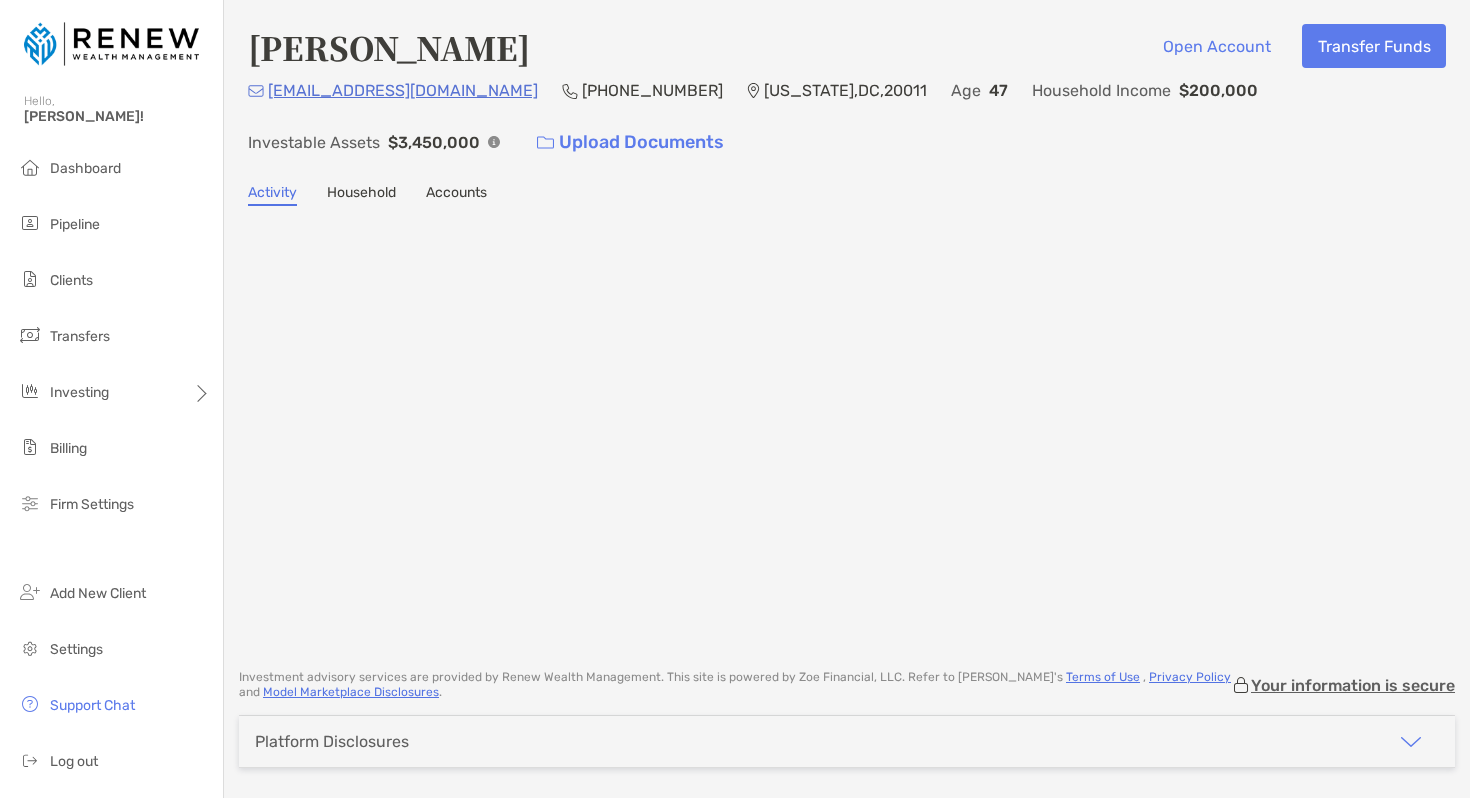 scroll, scrollTop: 0, scrollLeft: 0, axis: both 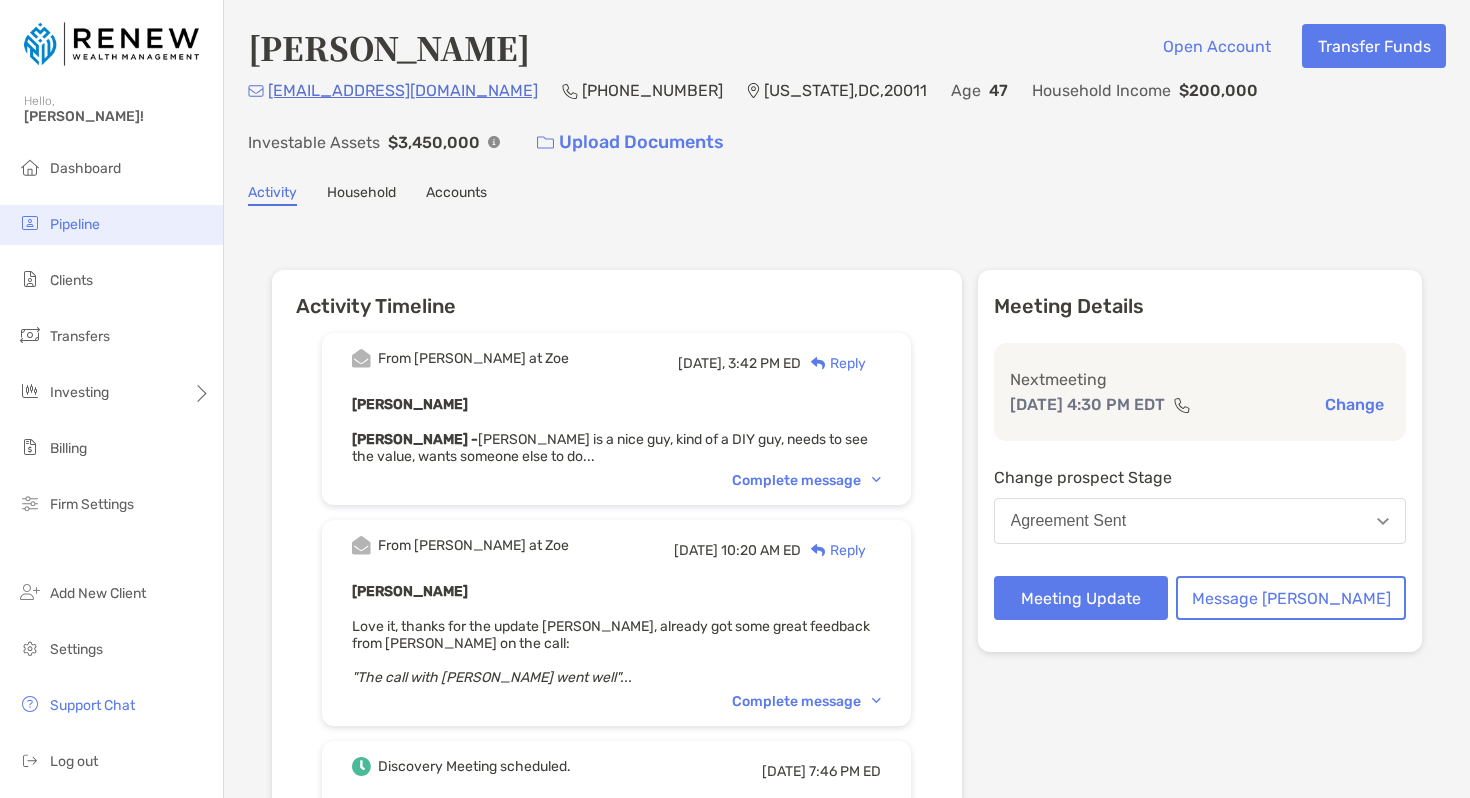 click on "Pipeline" at bounding box center [111, 225] 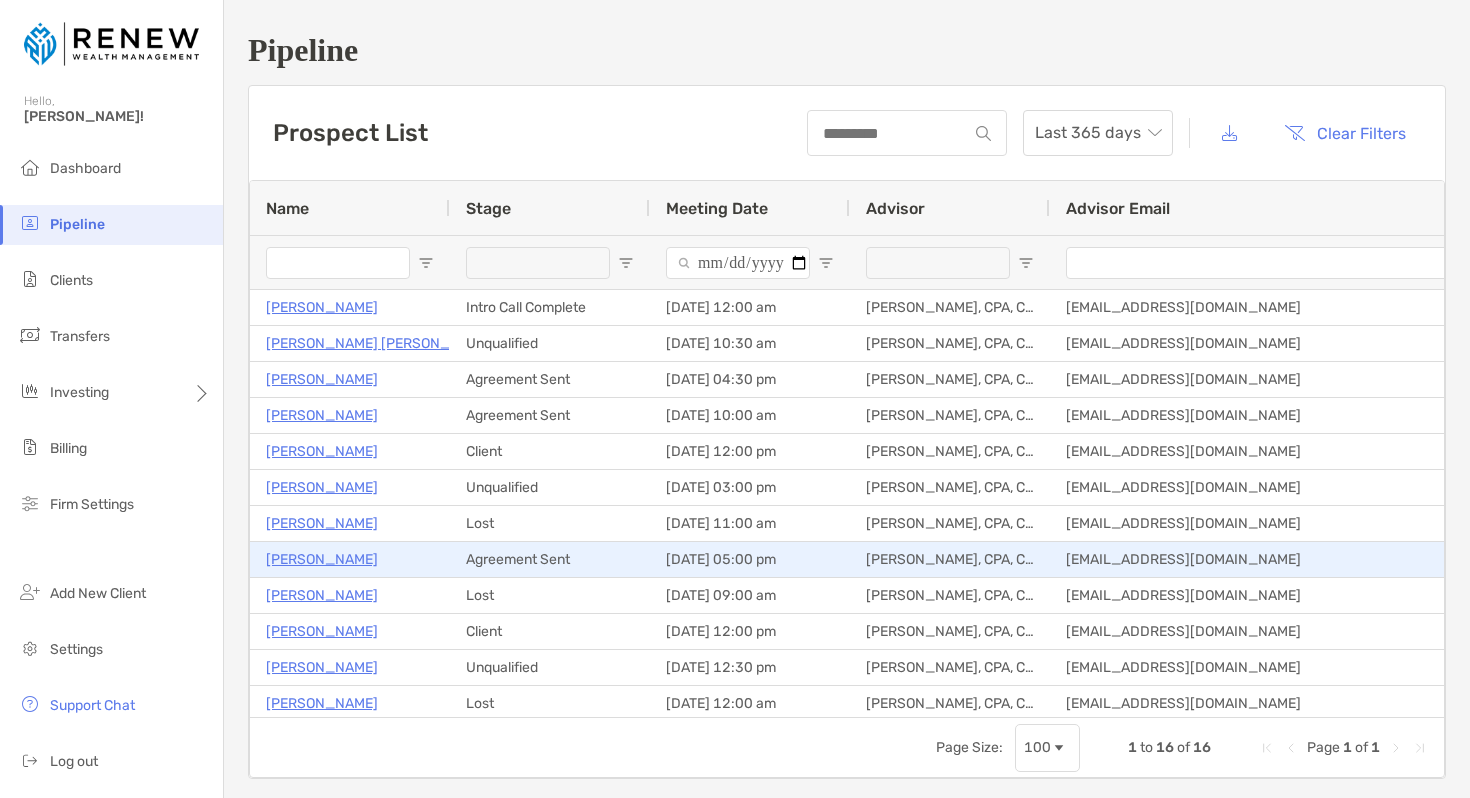 scroll, scrollTop: 25, scrollLeft: 0, axis: vertical 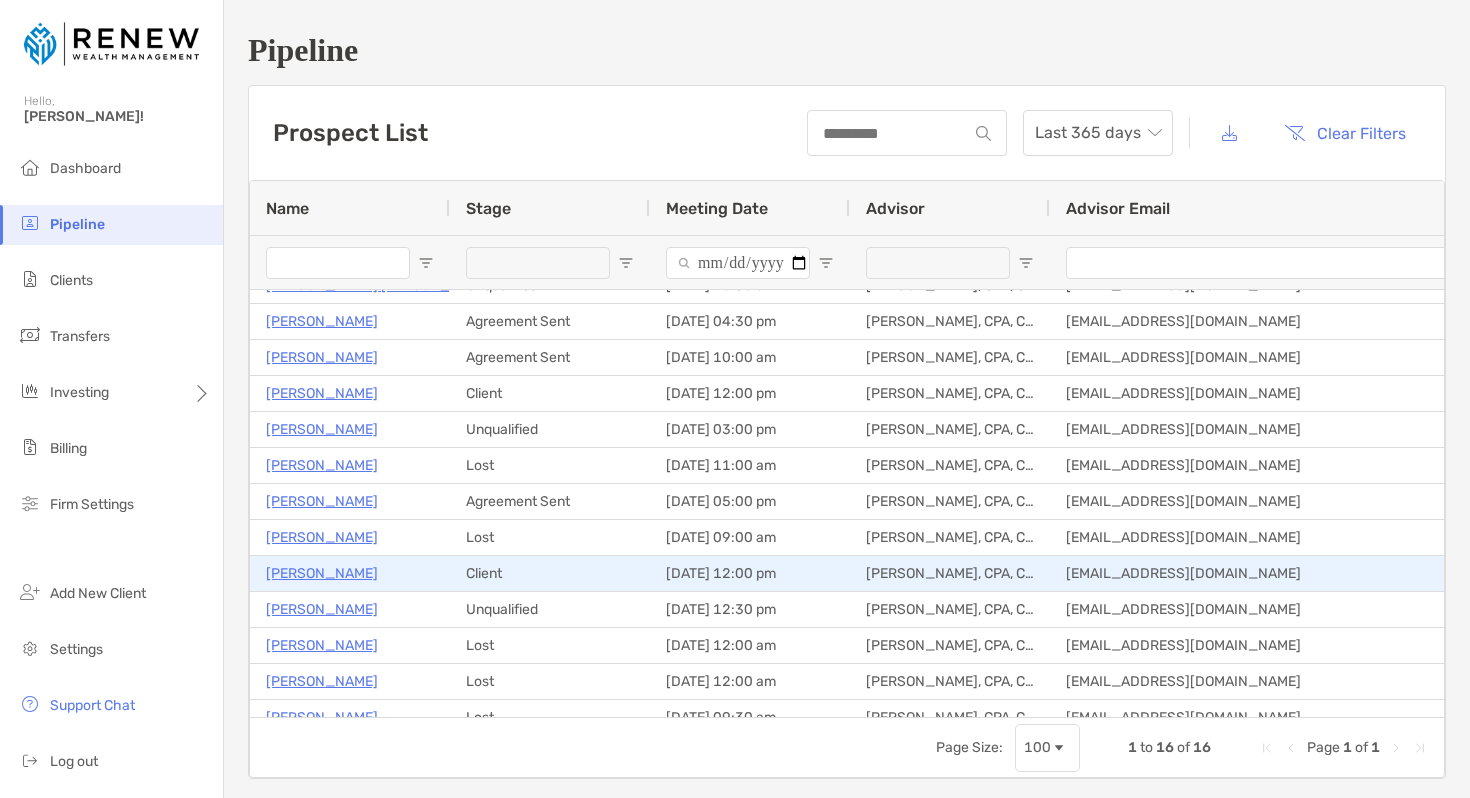 click on "[PERSON_NAME]" at bounding box center [322, 573] 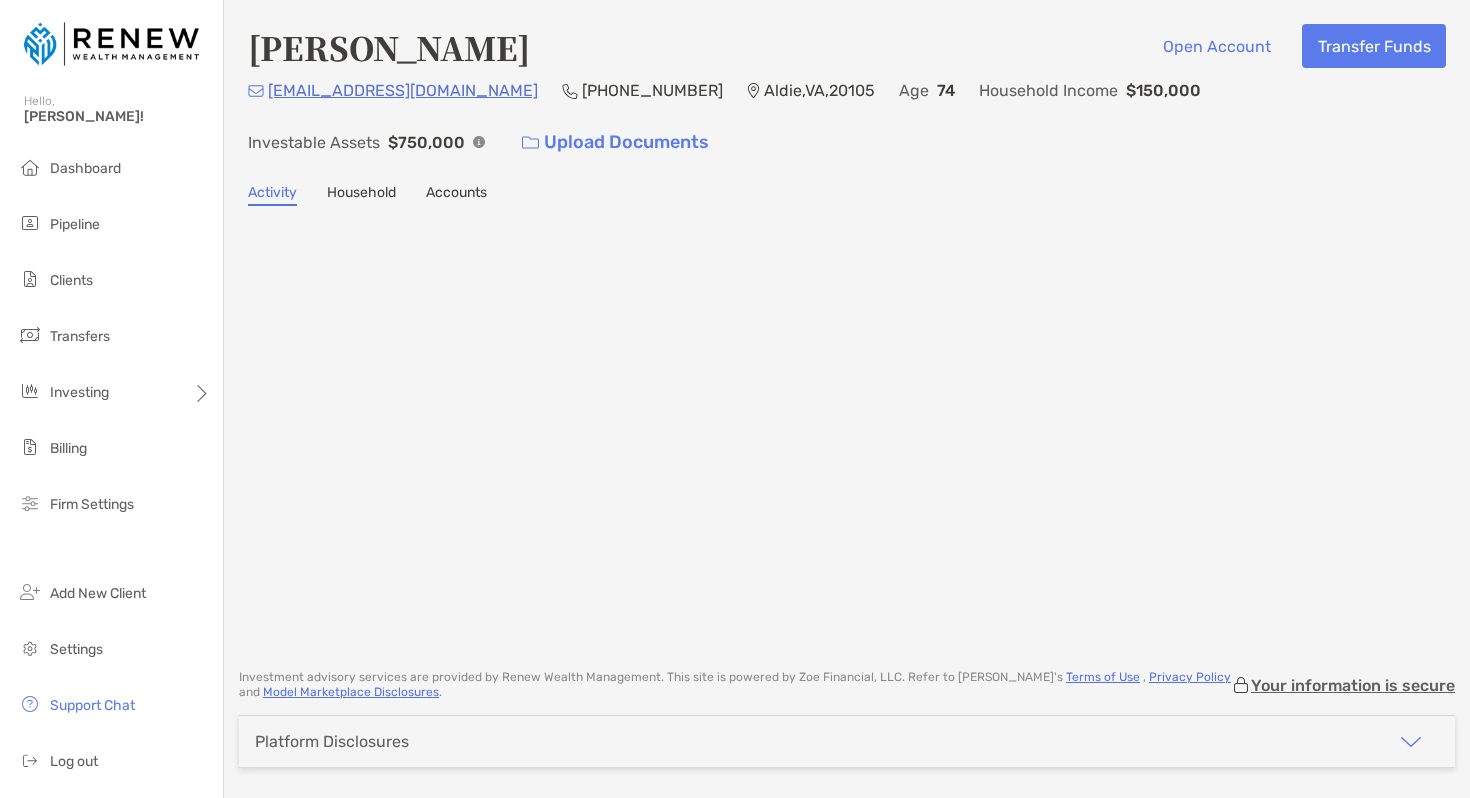 scroll, scrollTop: 0, scrollLeft: 0, axis: both 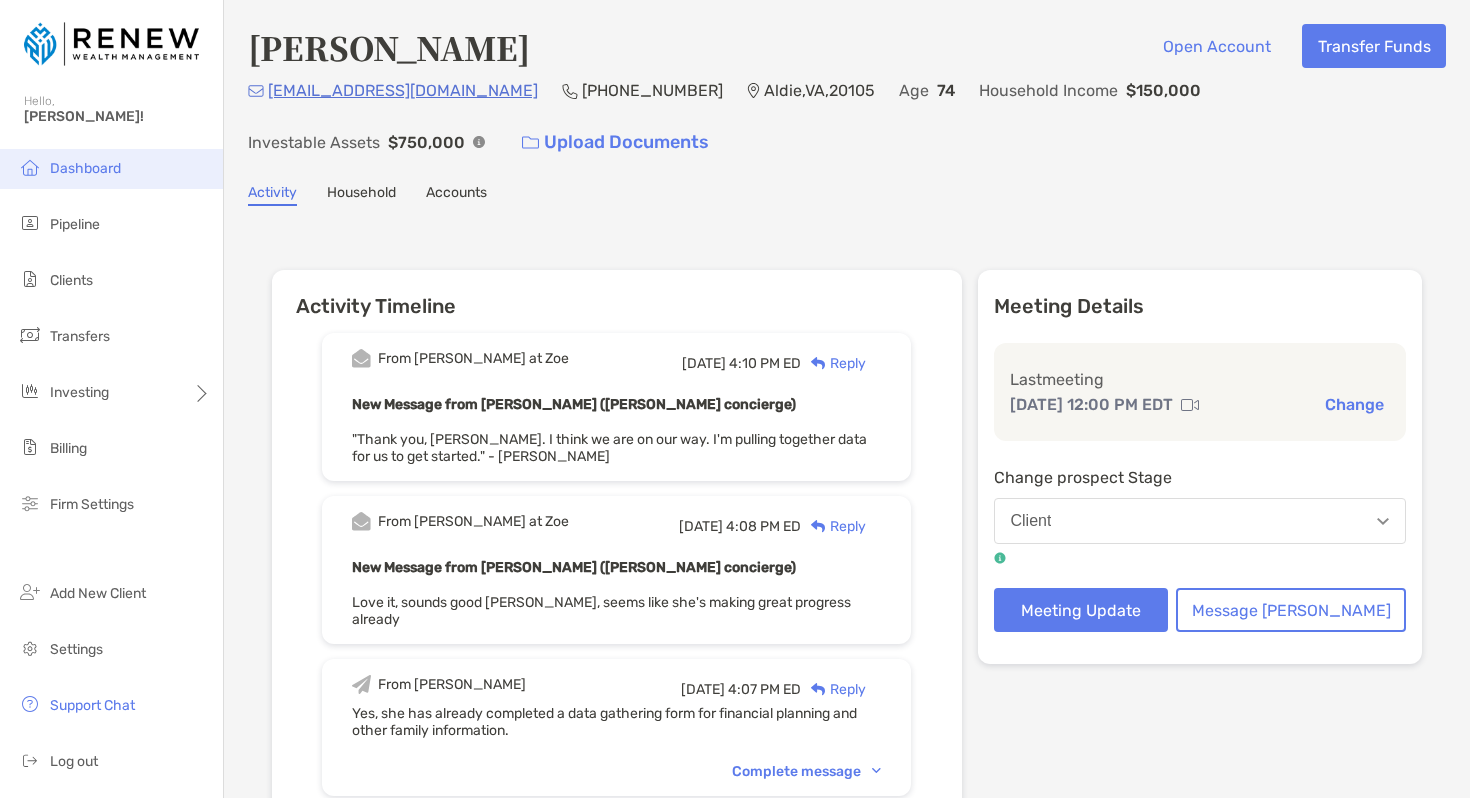 click on "Dashboard" at bounding box center [85, 168] 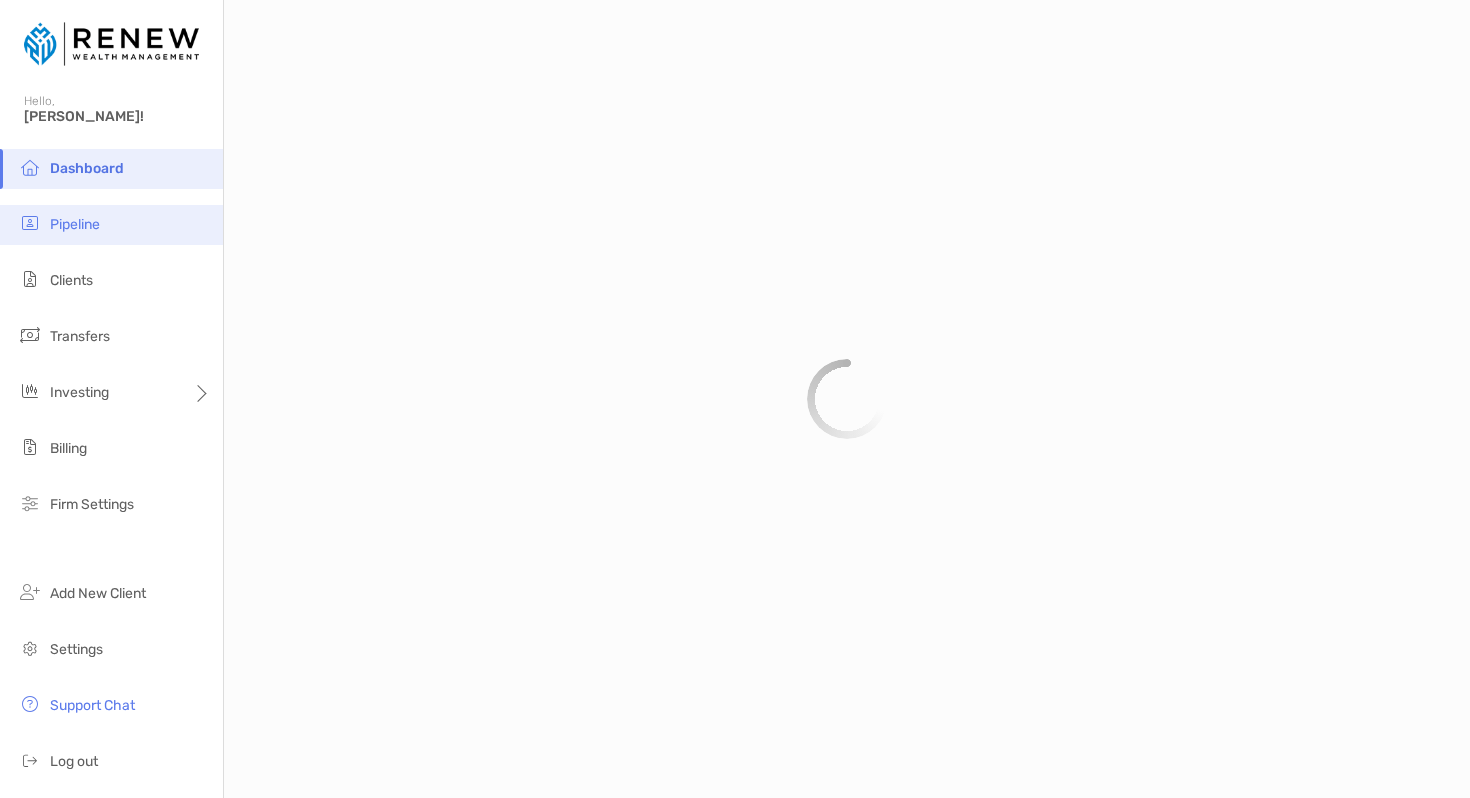 click on "Pipeline" at bounding box center (111, 225) 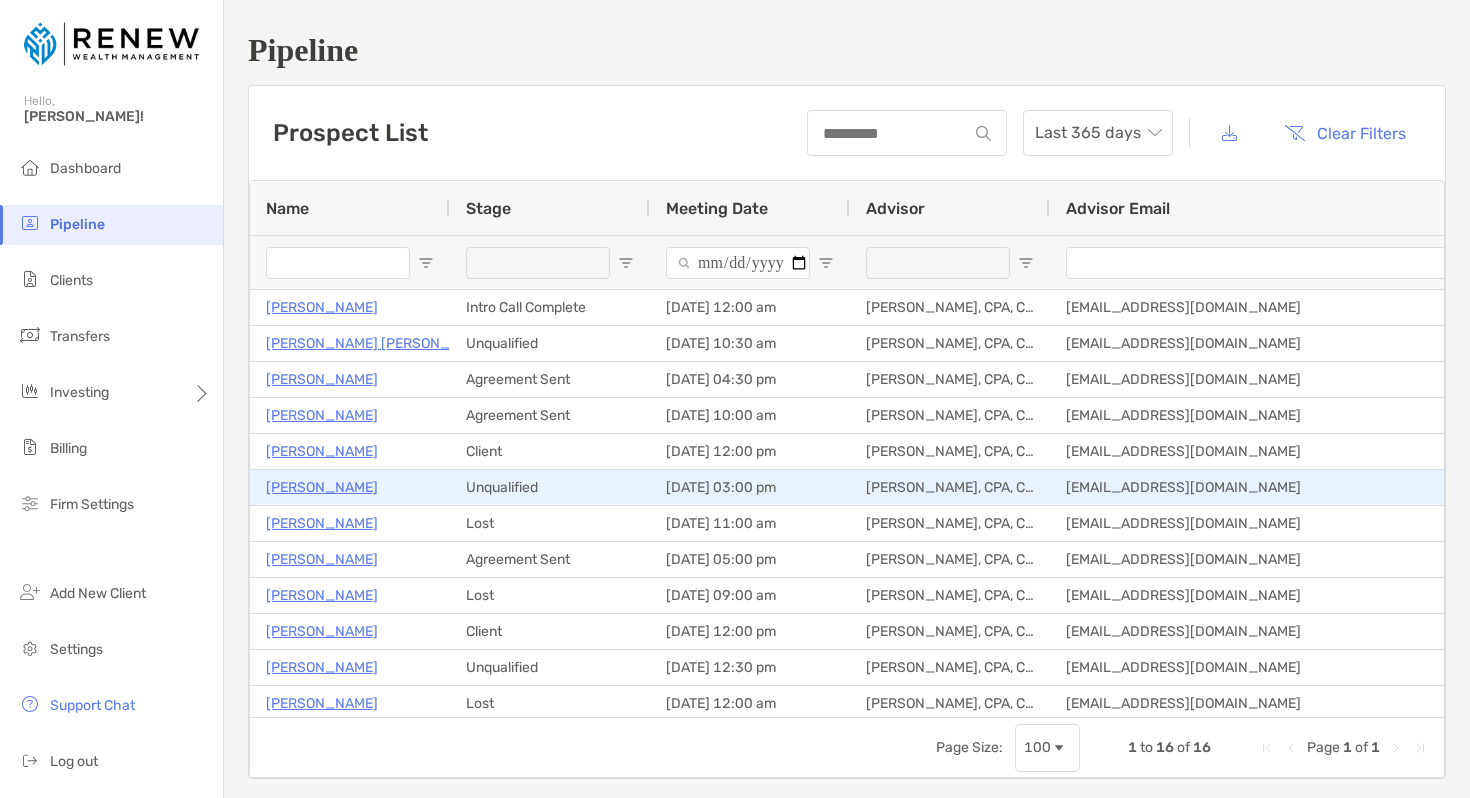scroll, scrollTop: 149, scrollLeft: 0, axis: vertical 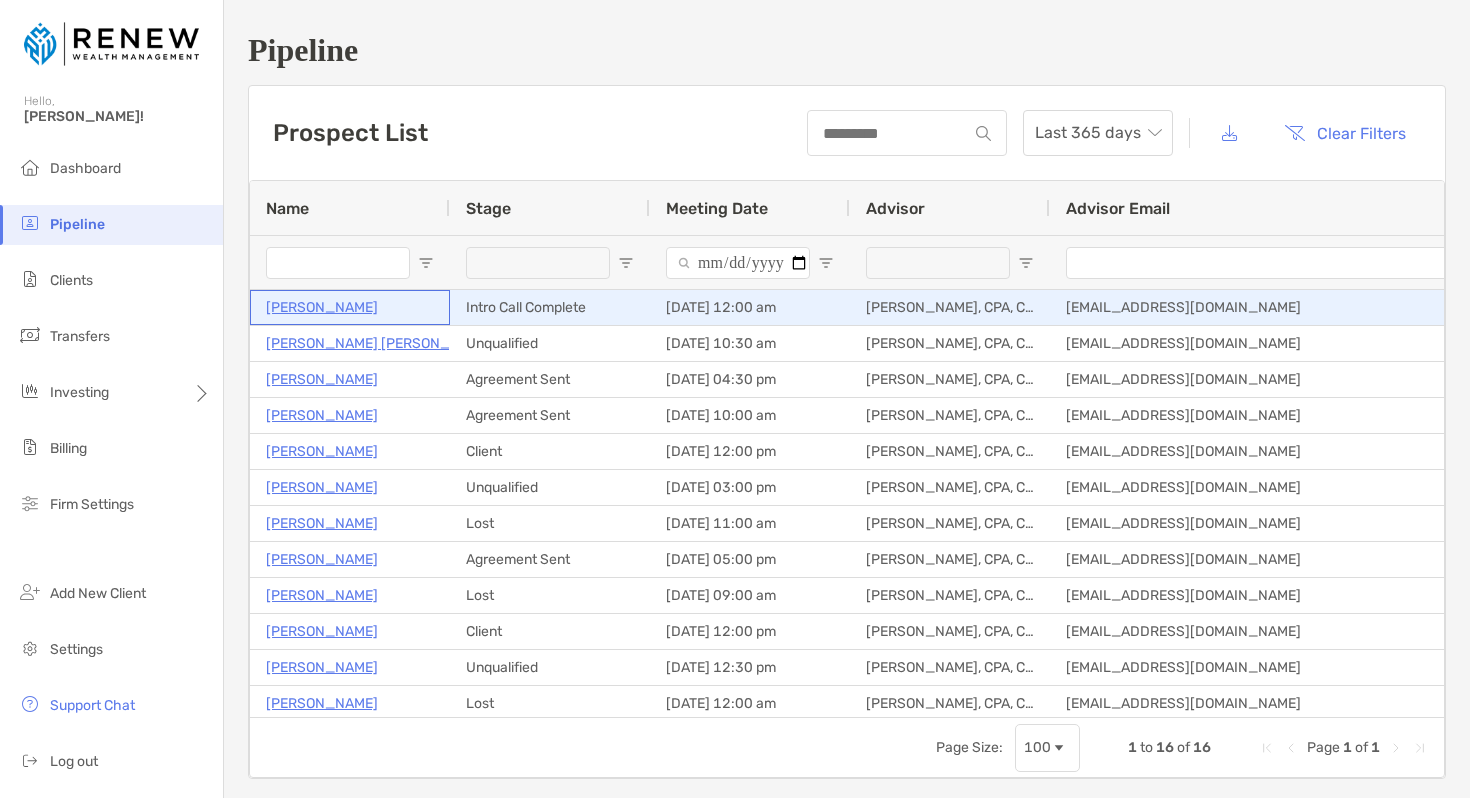 click on "Madeleine Ivey" at bounding box center (322, 307) 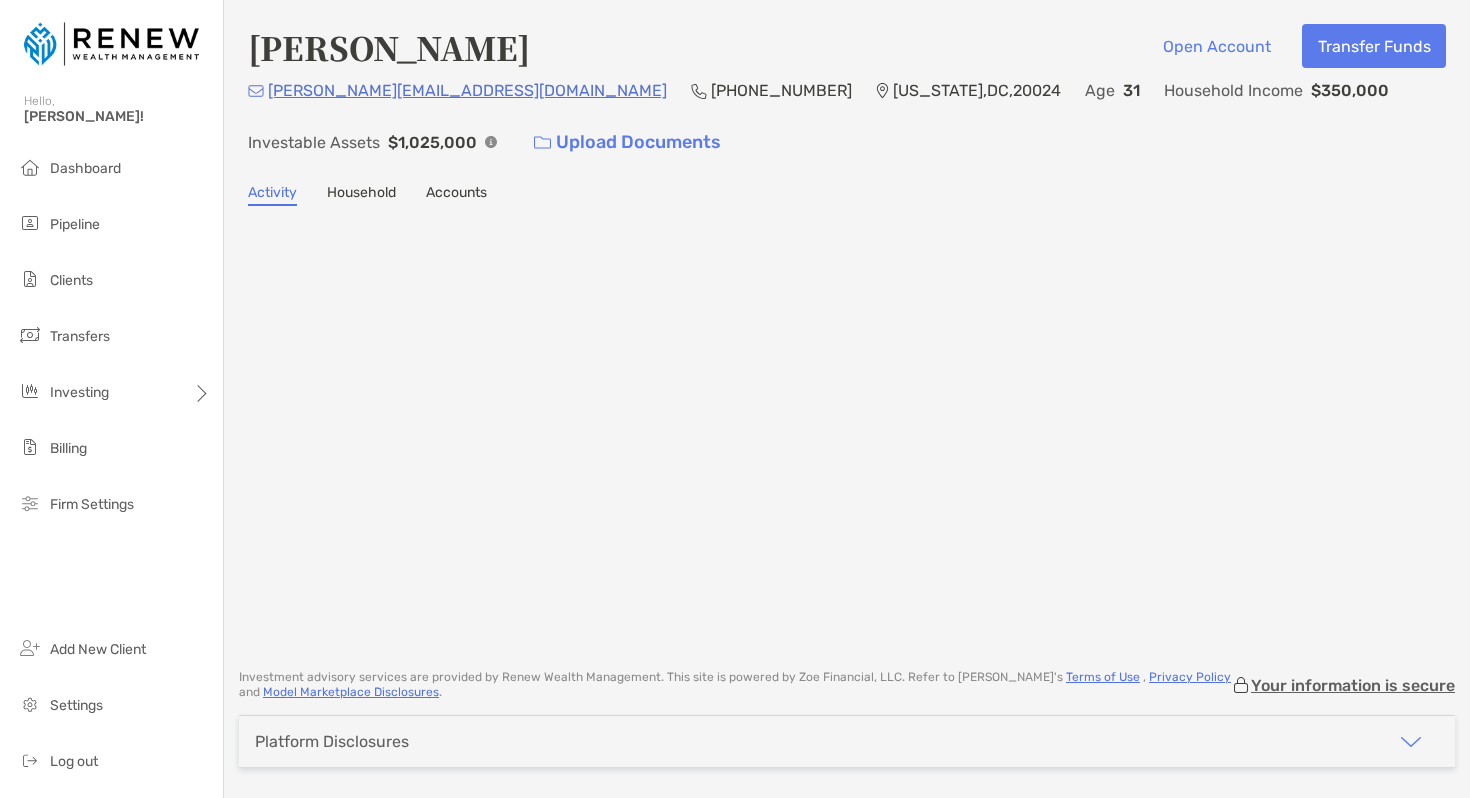 scroll, scrollTop: 0, scrollLeft: 0, axis: both 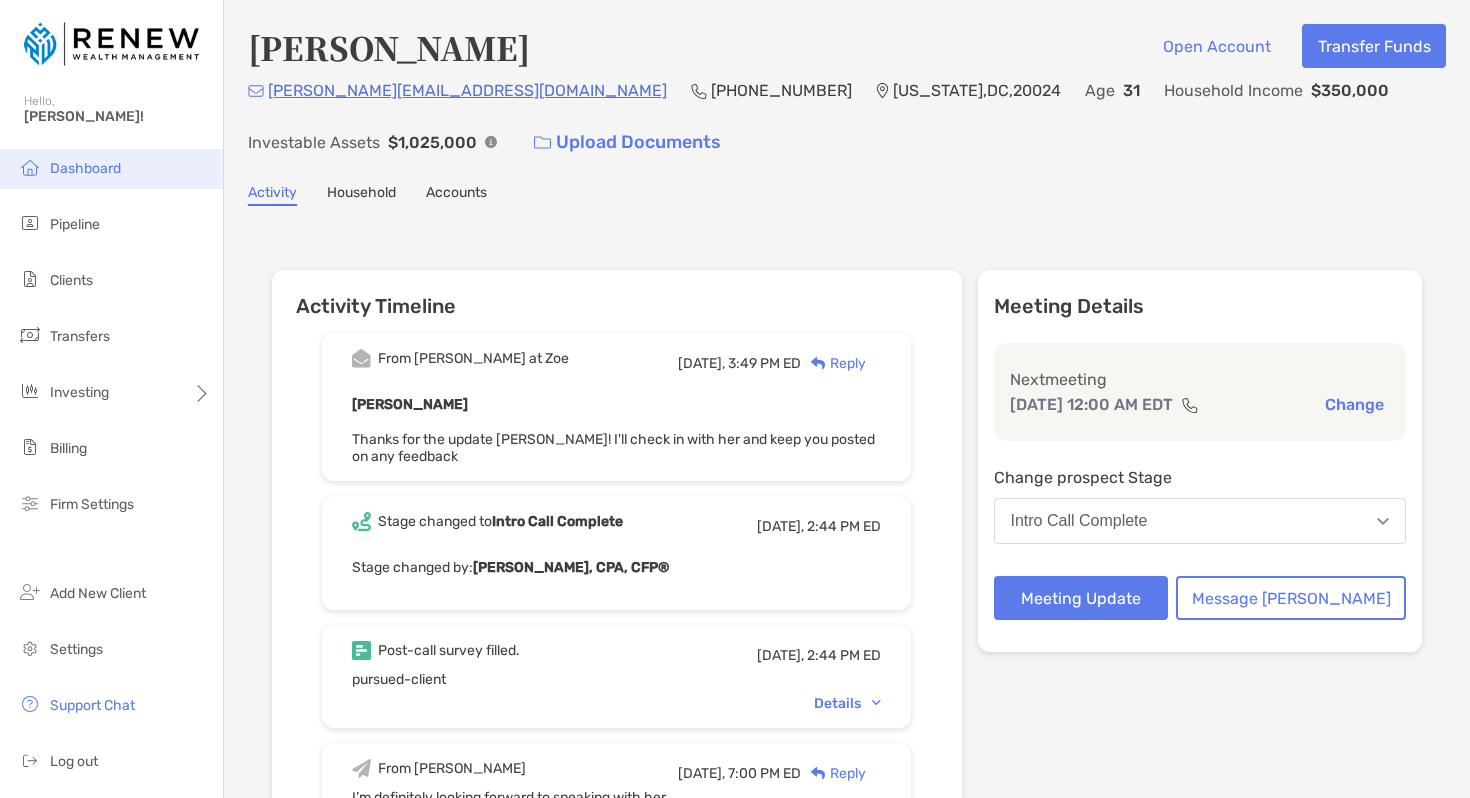 click on "Dashboard" at bounding box center [85, 168] 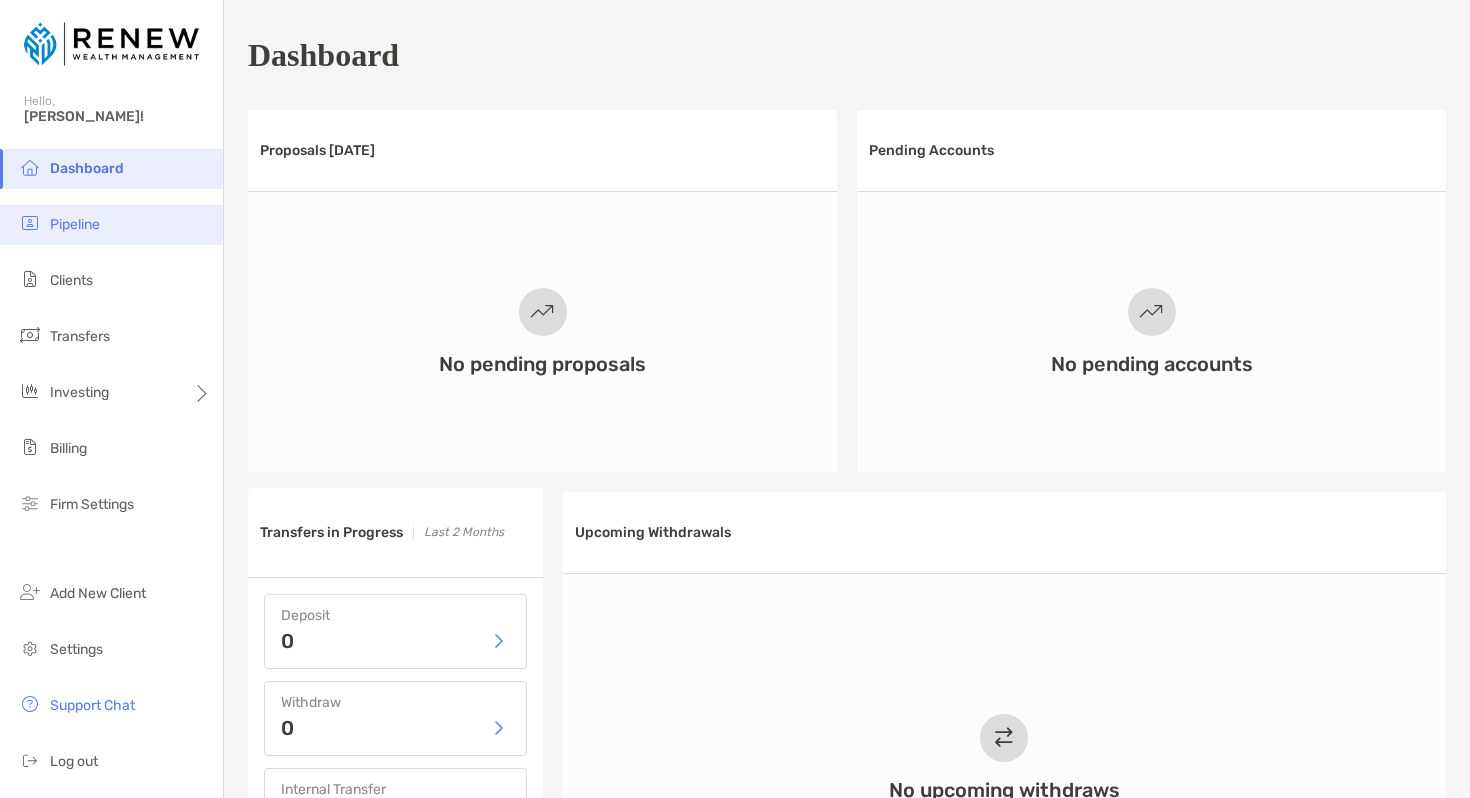 click on "Pipeline" at bounding box center (111, 225) 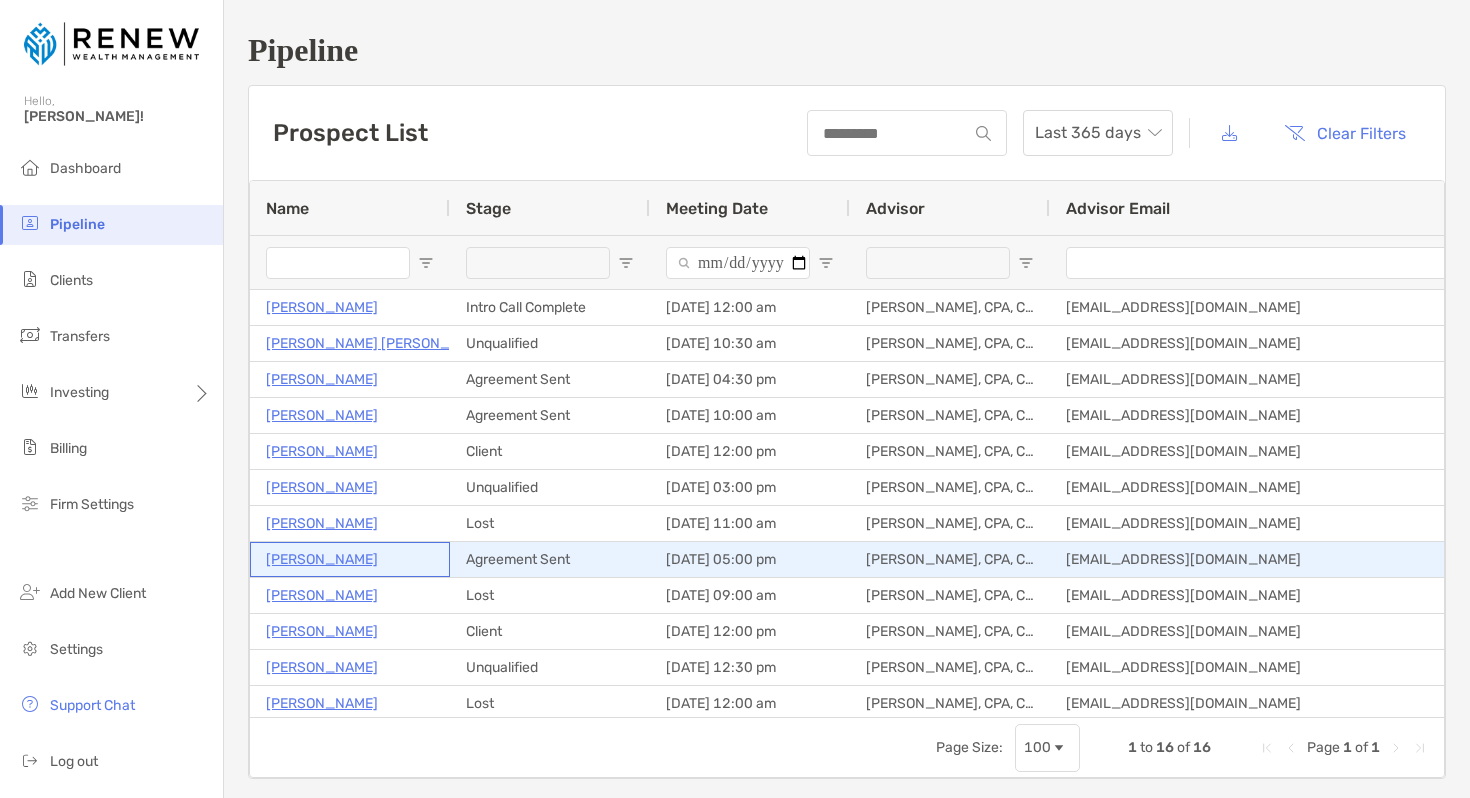 click on "[PERSON_NAME]" at bounding box center (322, 559) 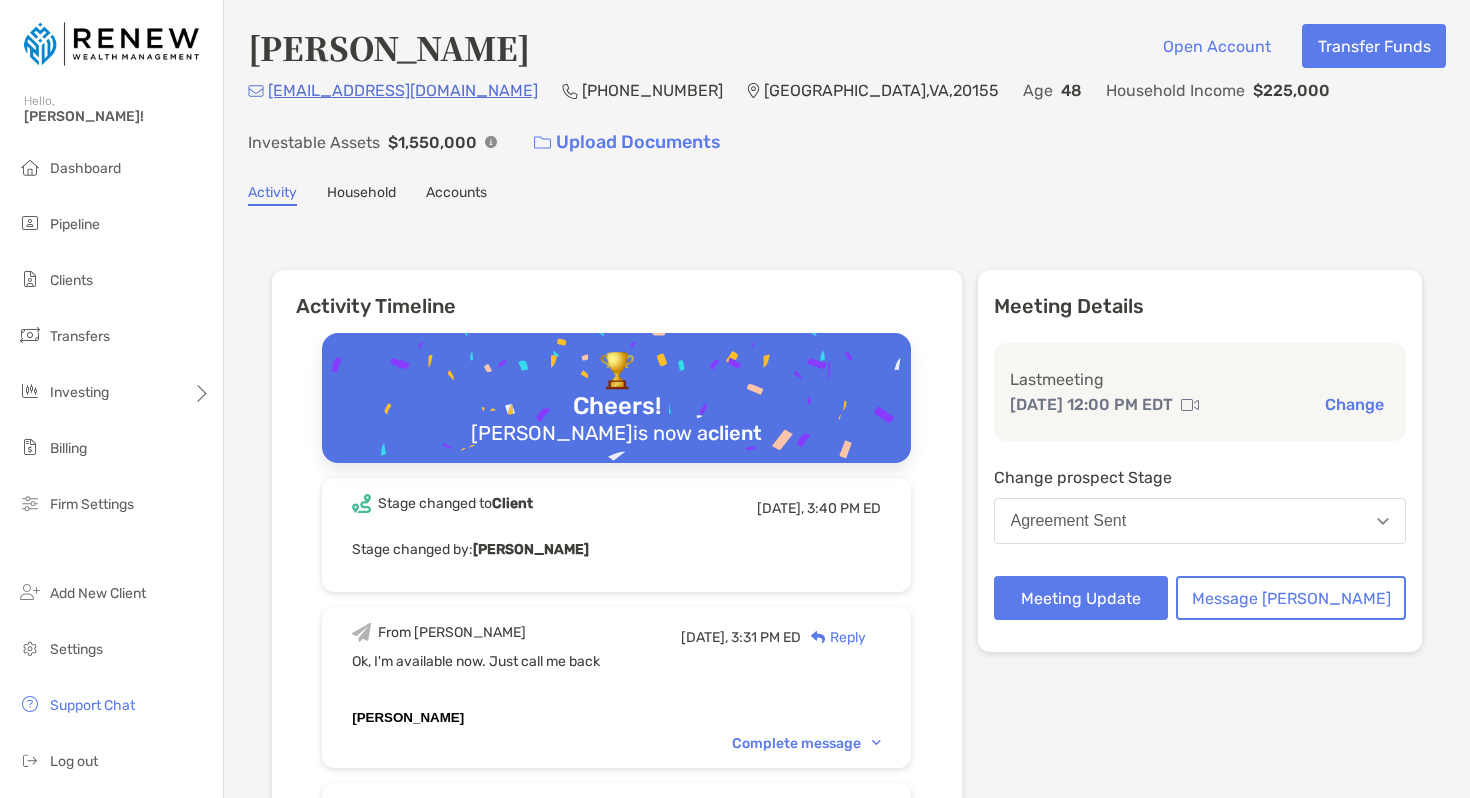 scroll, scrollTop: 0, scrollLeft: 0, axis: both 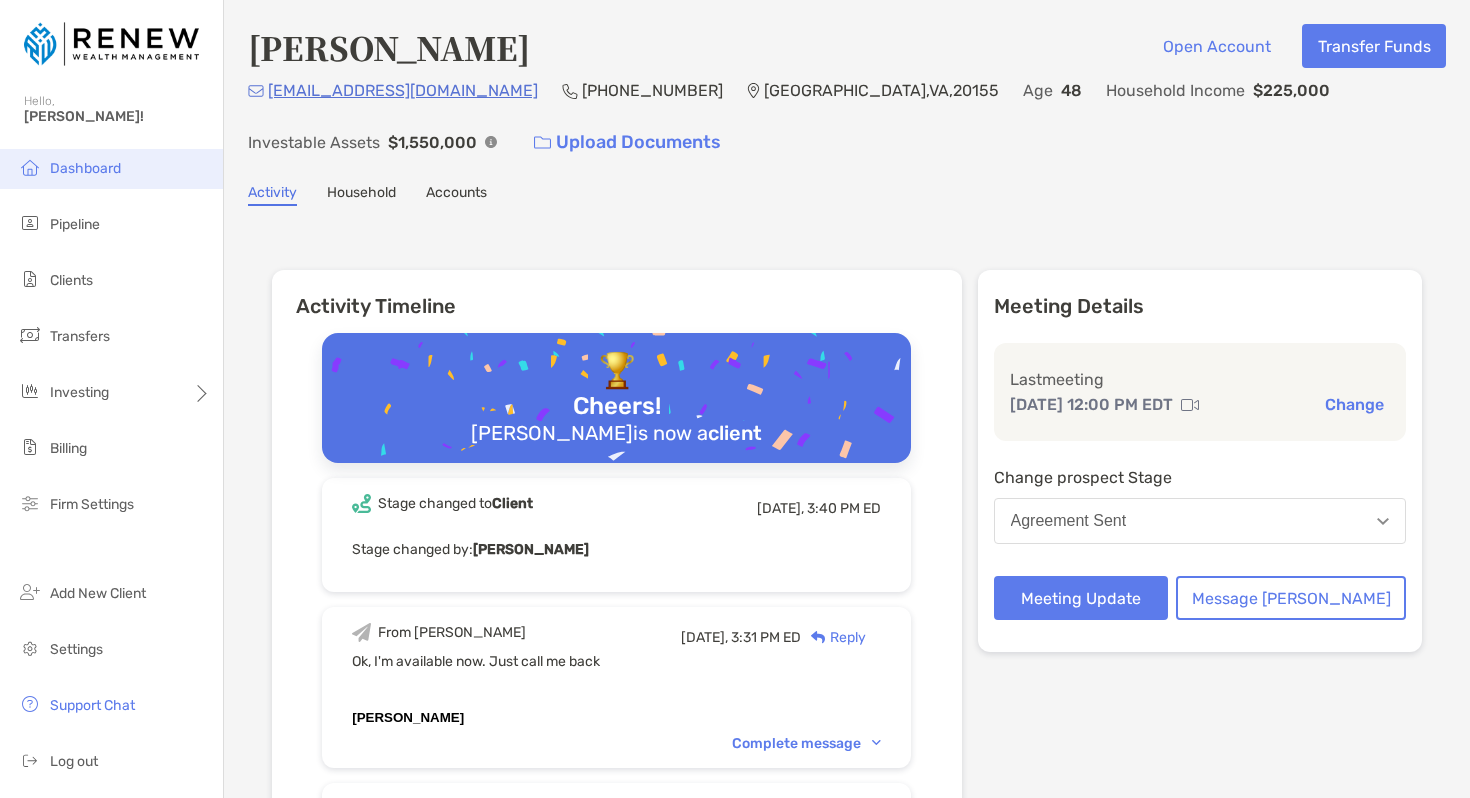 click on "Dashboard" at bounding box center [85, 168] 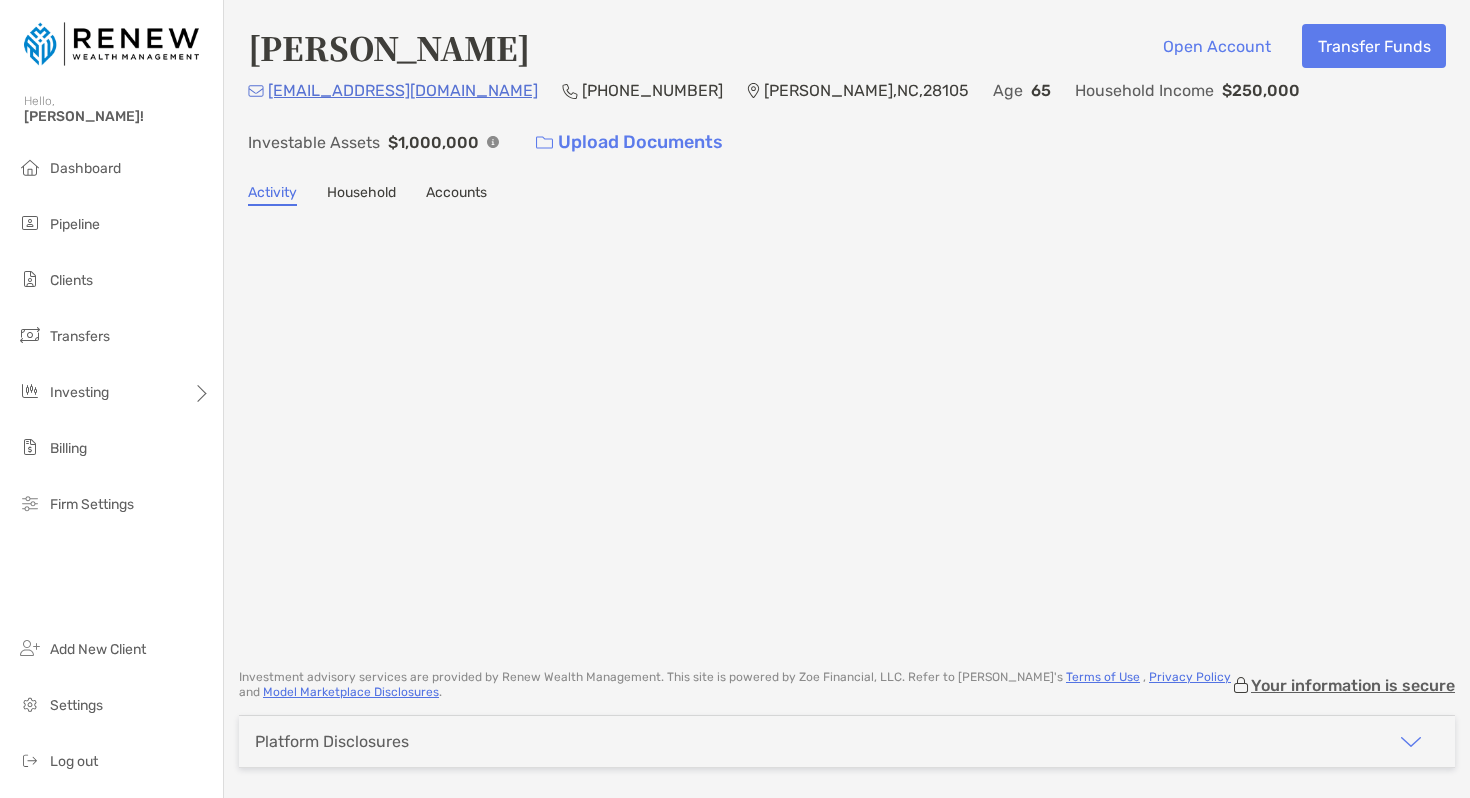 scroll, scrollTop: 0, scrollLeft: 0, axis: both 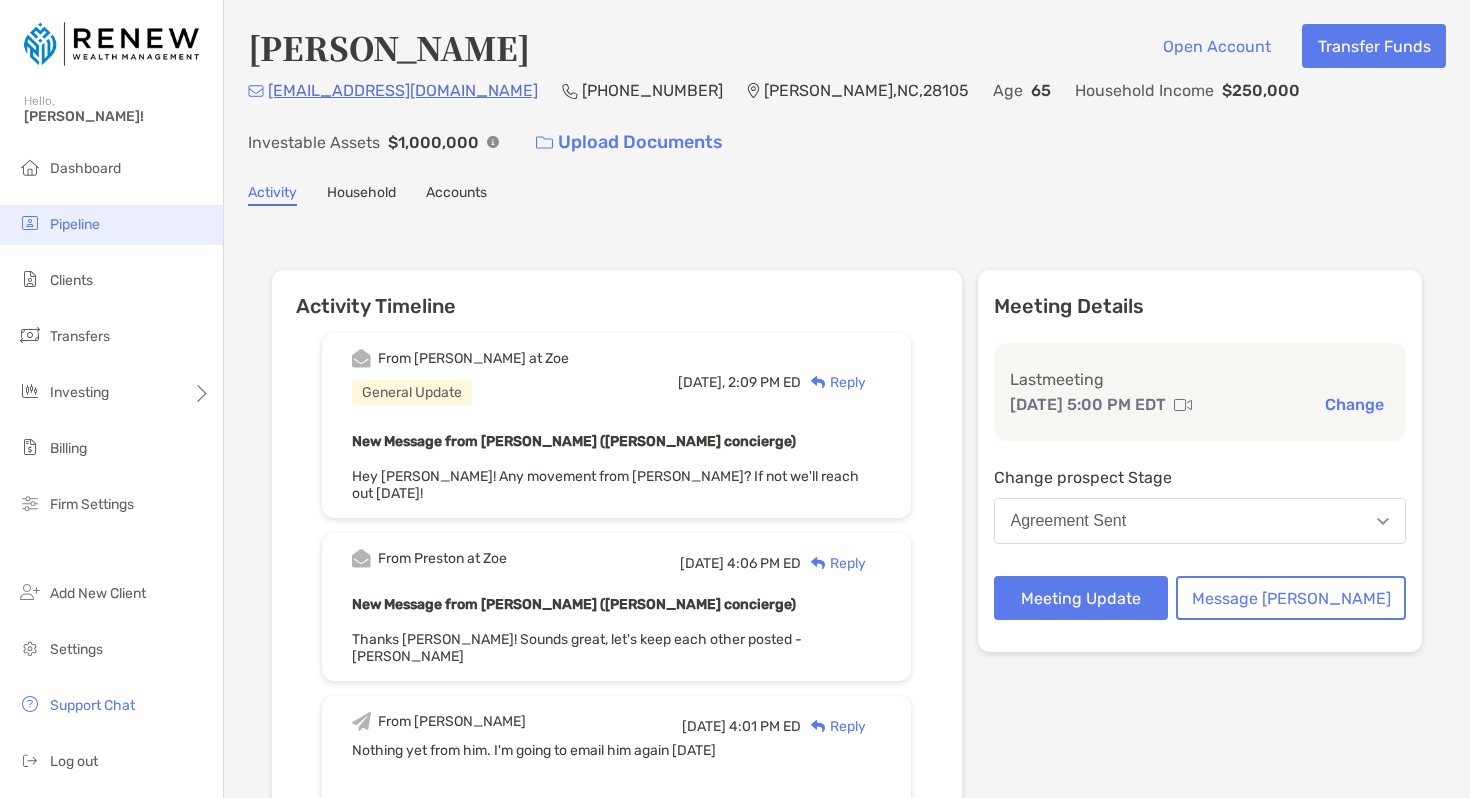 click on "Pipeline" at bounding box center (111, 225) 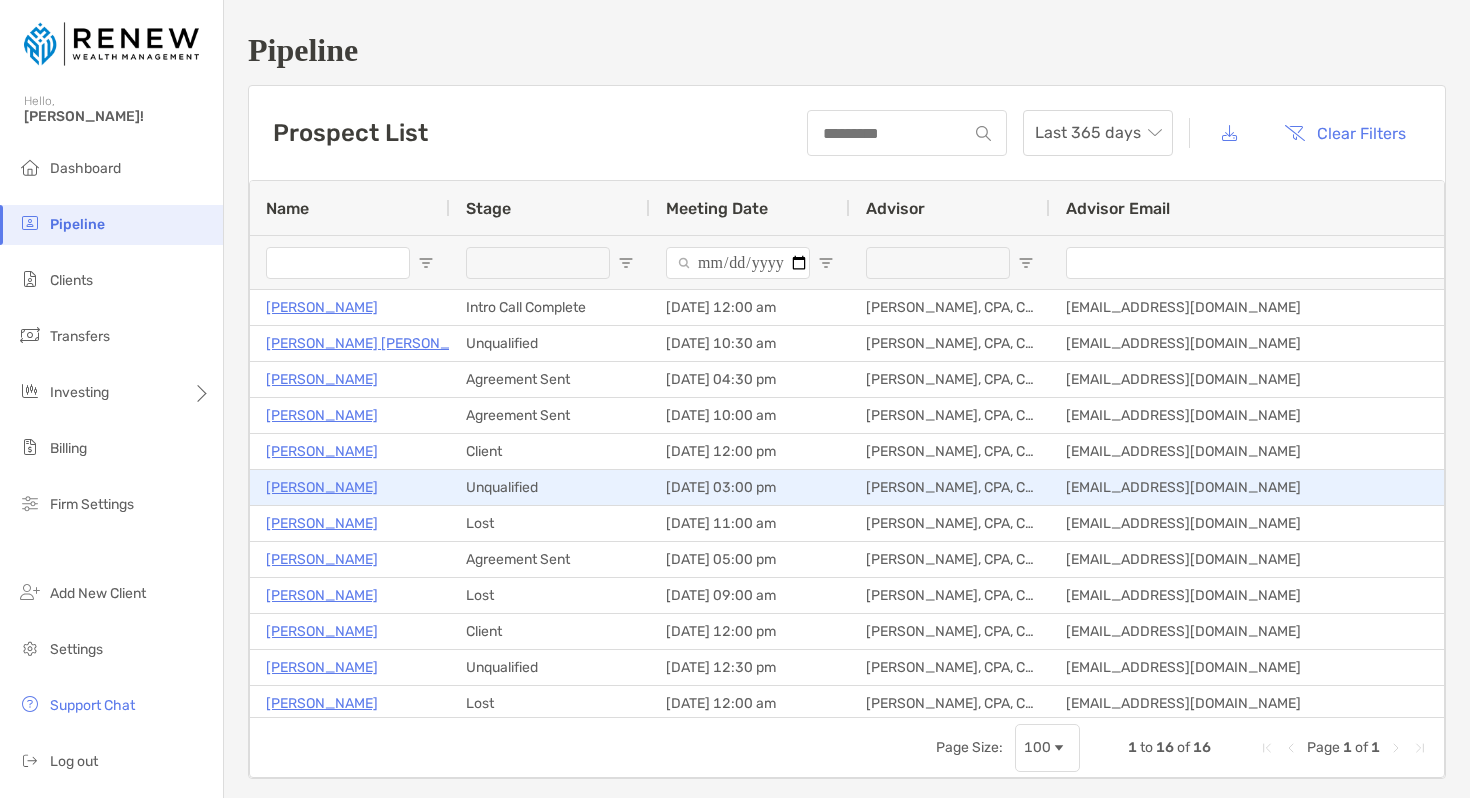 scroll, scrollTop: 69, scrollLeft: 0, axis: vertical 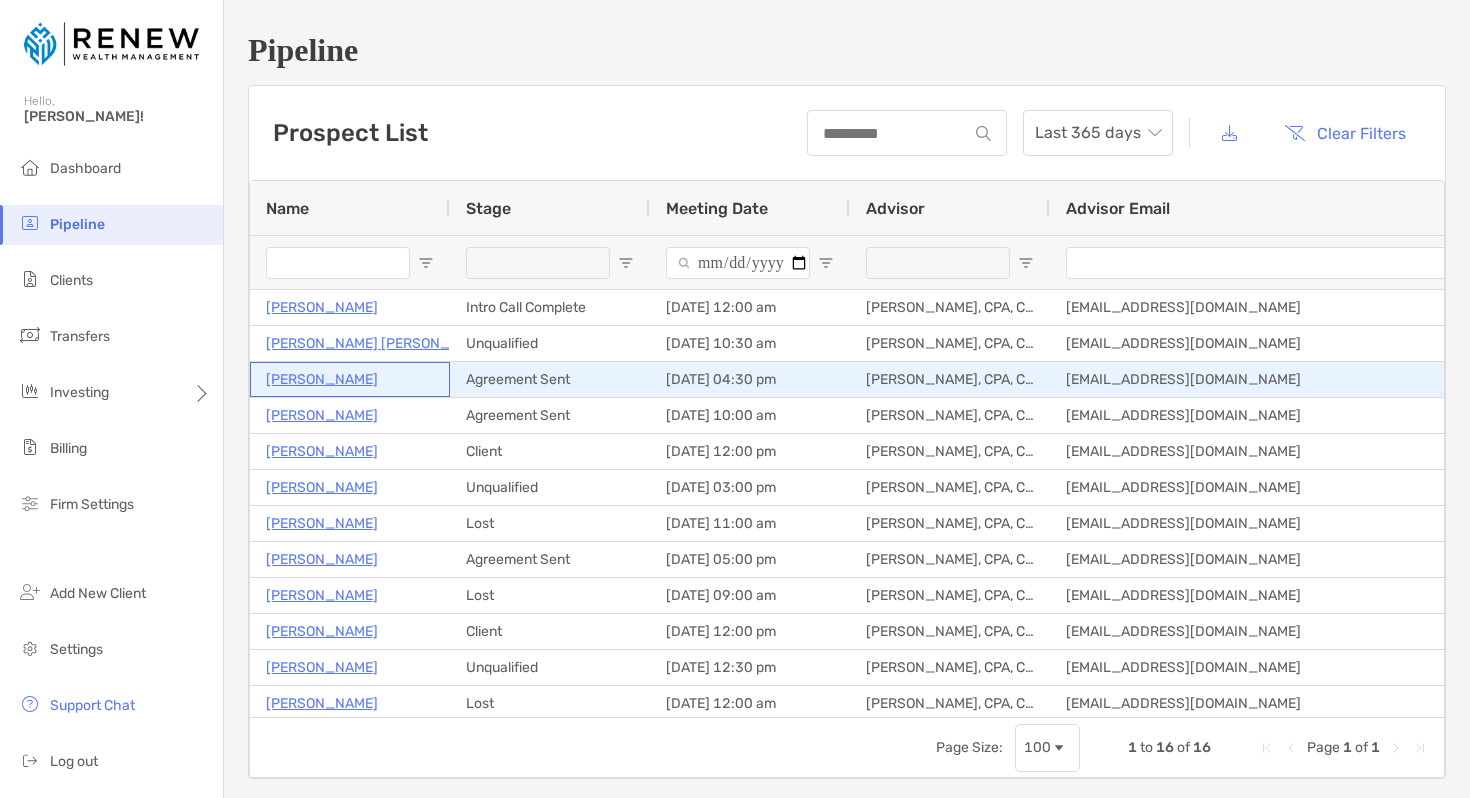 click on "[PERSON_NAME]" at bounding box center [322, 379] 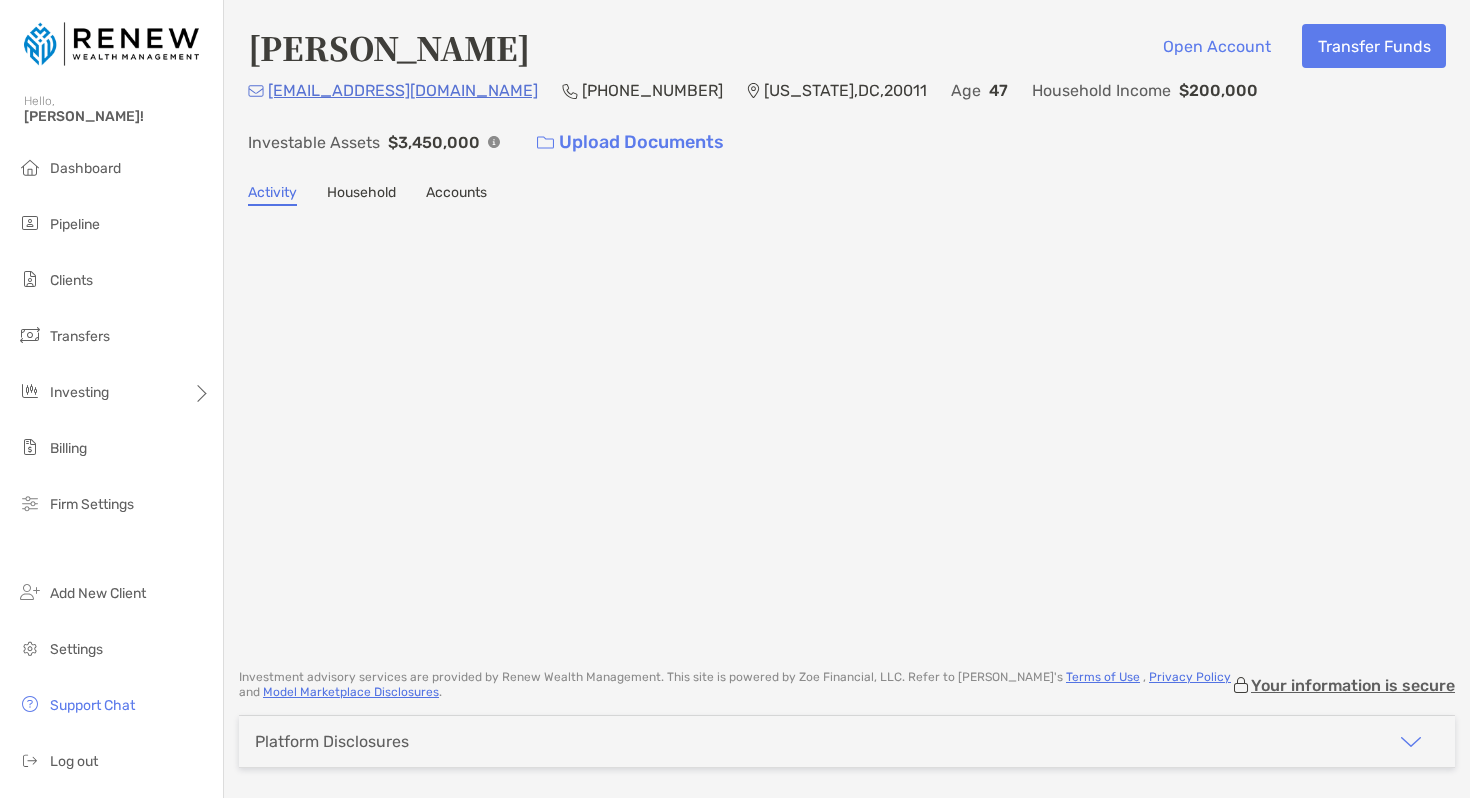 scroll, scrollTop: 0, scrollLeft: 0, axis: both 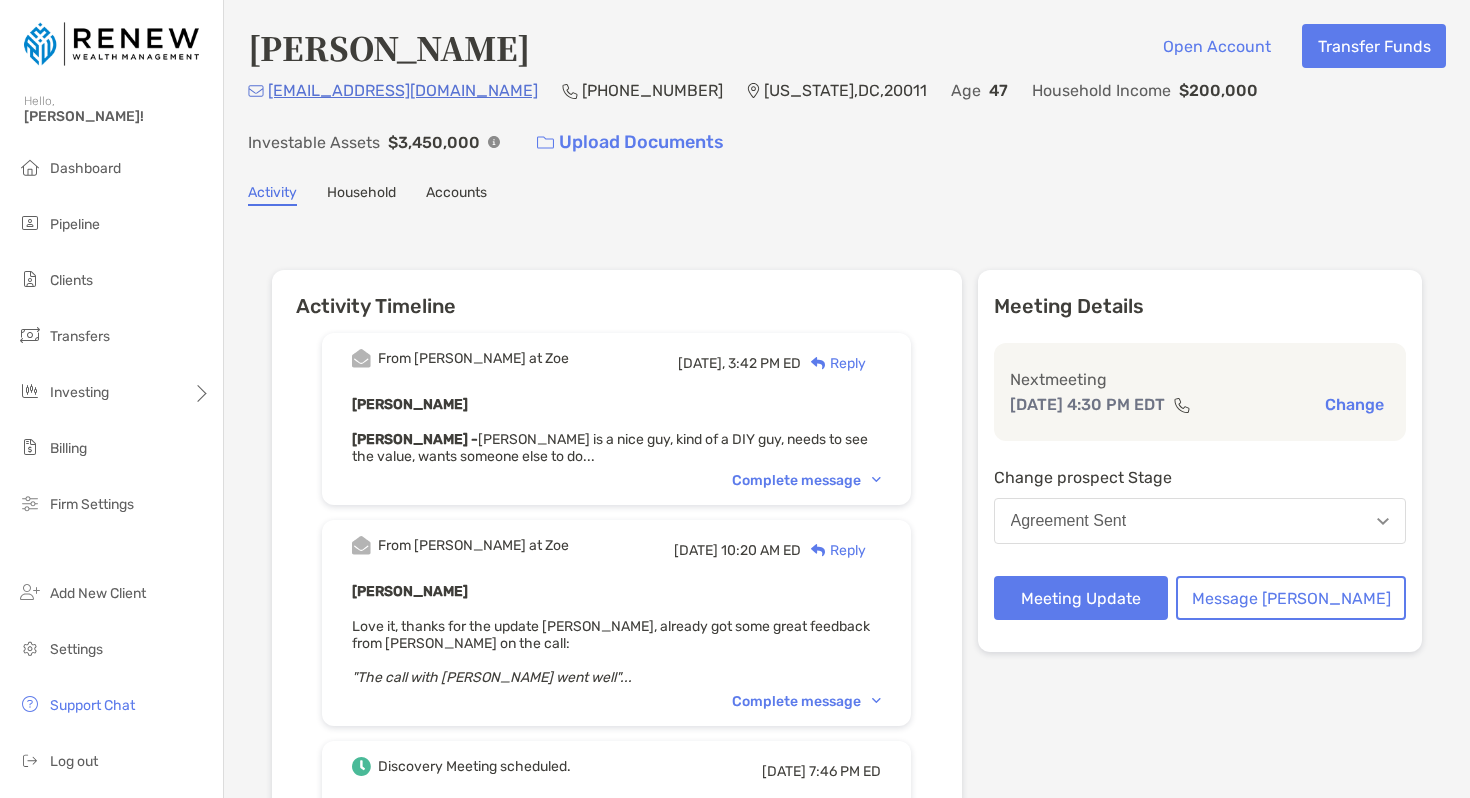 click on "[EMAIL_ADDRESS][DOMAIN_NAME]" at bounding box center [403, 90] 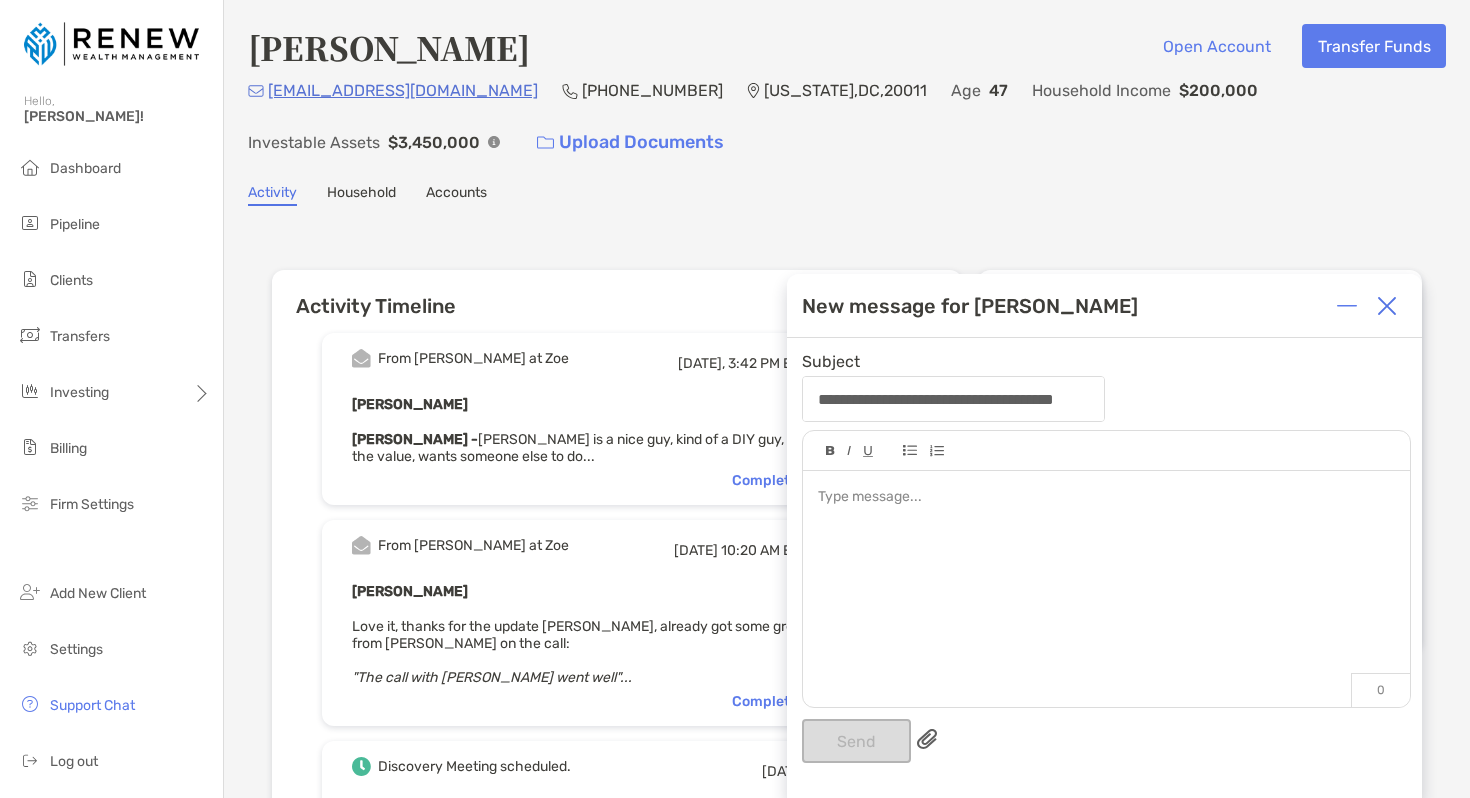 drag, startPoint x: 458, startPoint y: 91, endPoint x: 379, endPoint y: 80, distance: 79.762146 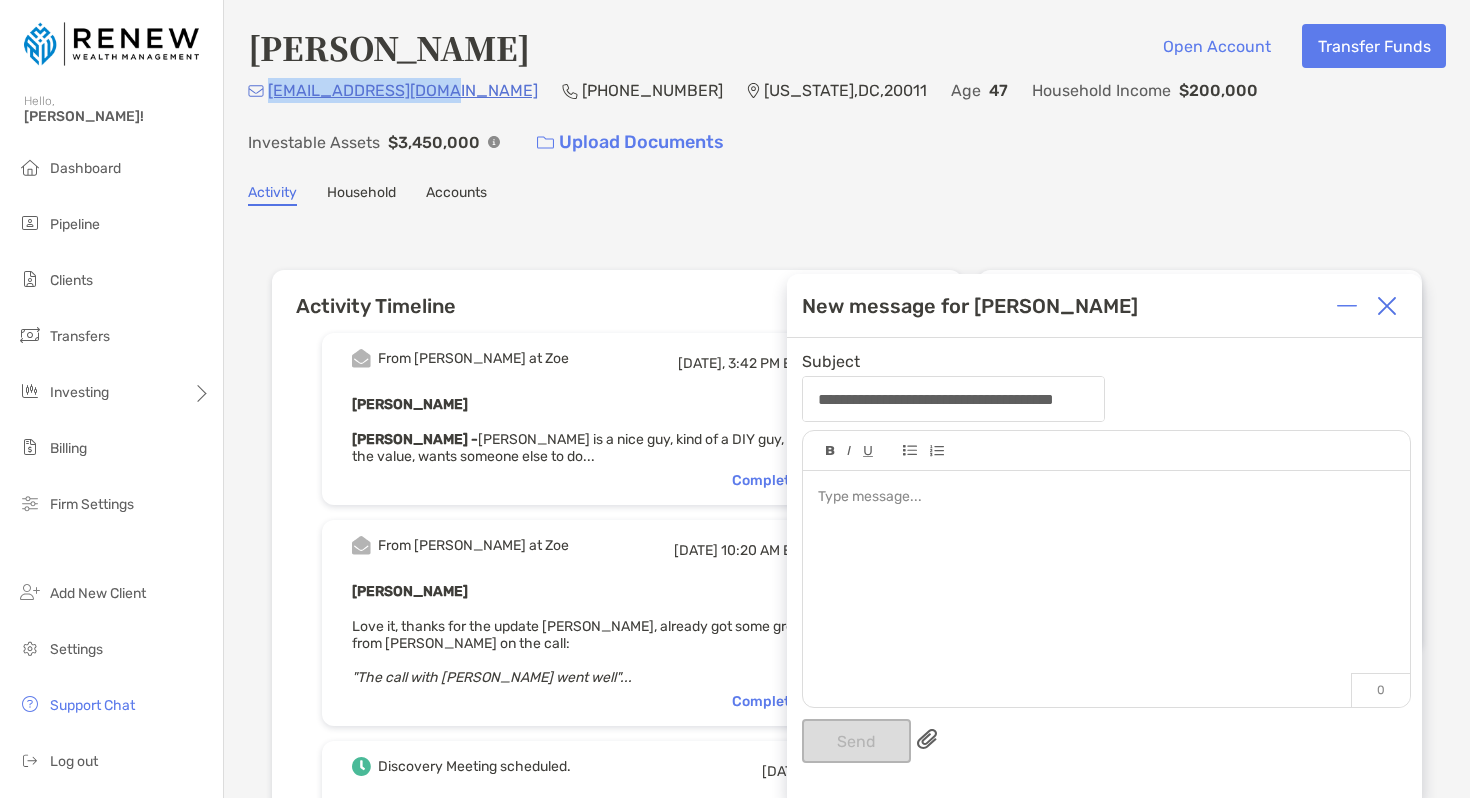 drag, startPoint x: 452, startPoint y: 92, endPoint x: 268, endPoint y: 93, distance: 184.00272 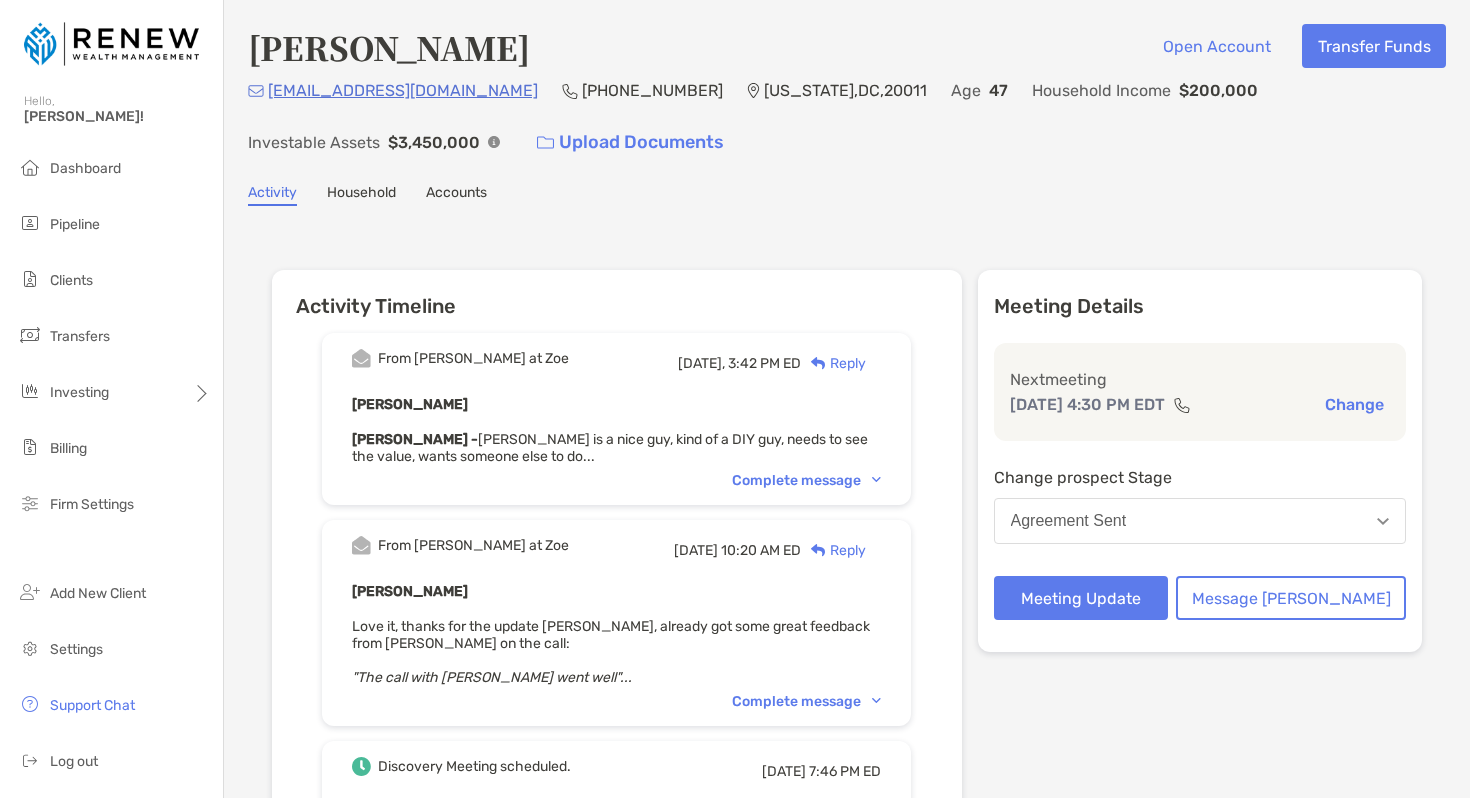 click on "[PERSON_NAME] Open Account Transfer Funds" at bounding box center (847, 47) 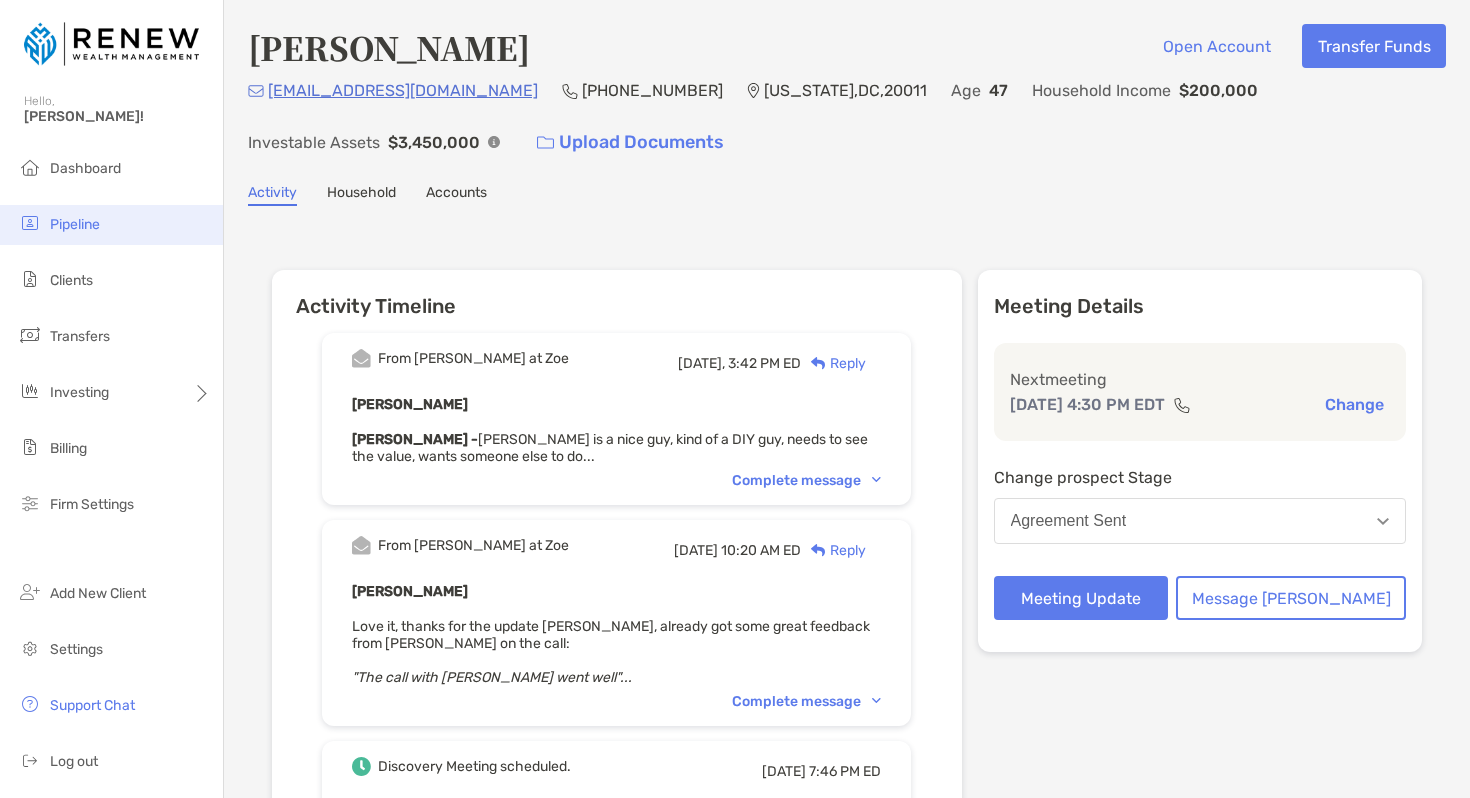 click on "Pipeline" at bounding box center [111, 225] 